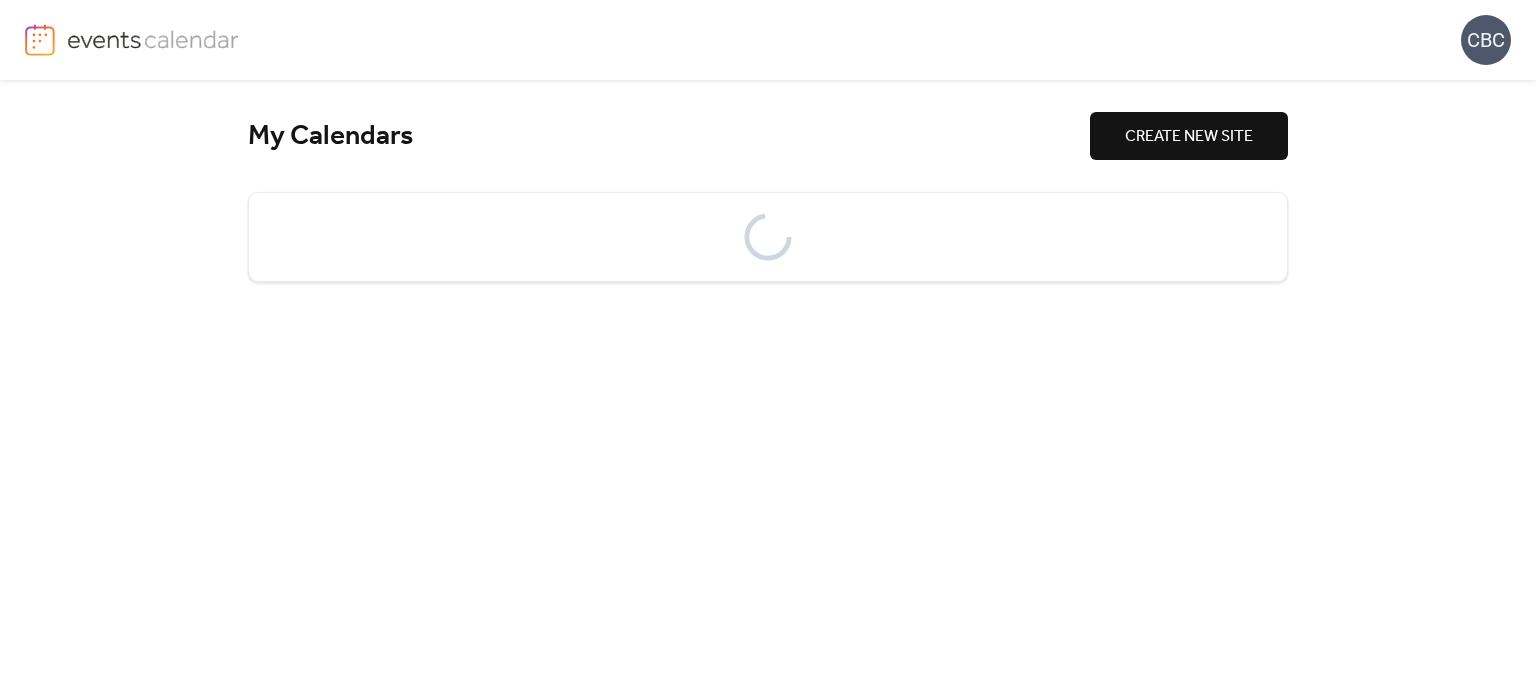 scroll, scrollTop: 0, scrollLeft: 0, axis: both 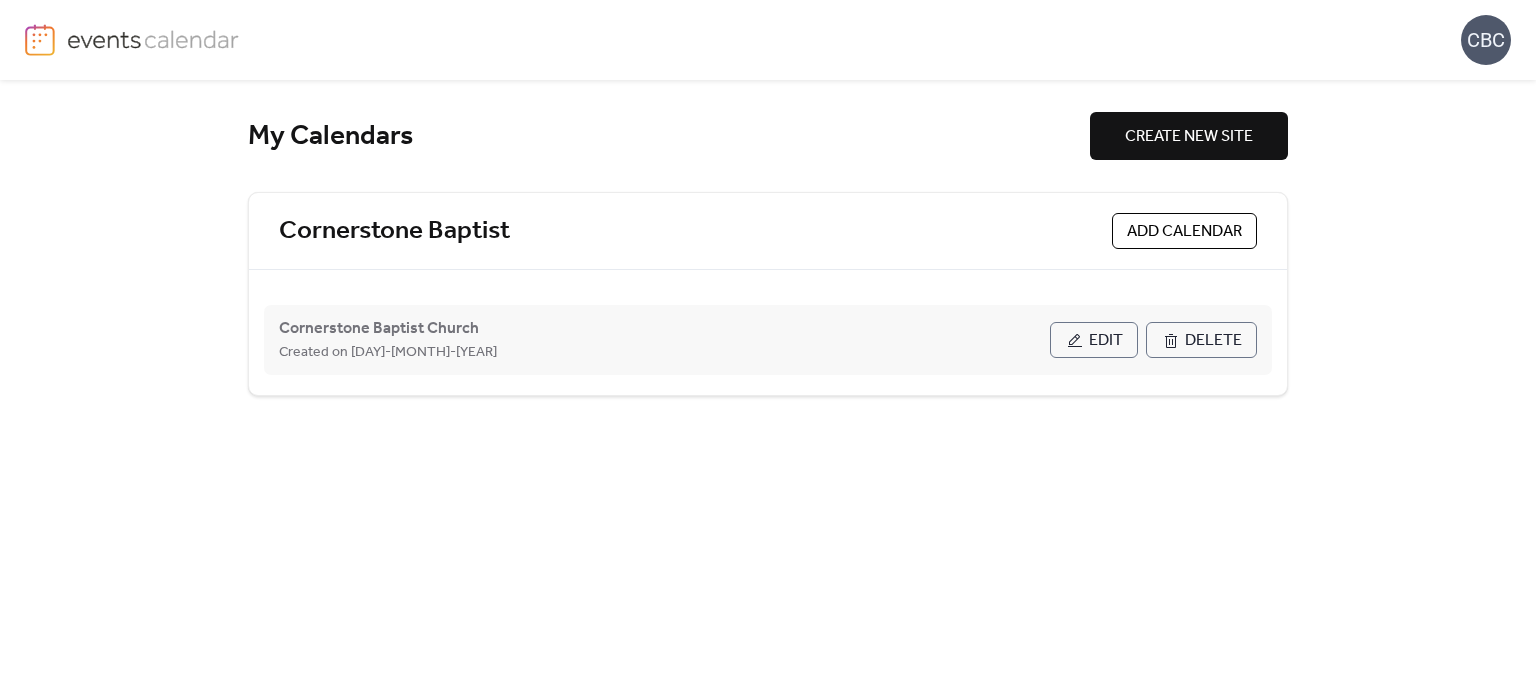 click on "Edit" at bounding box center [1106, 341] 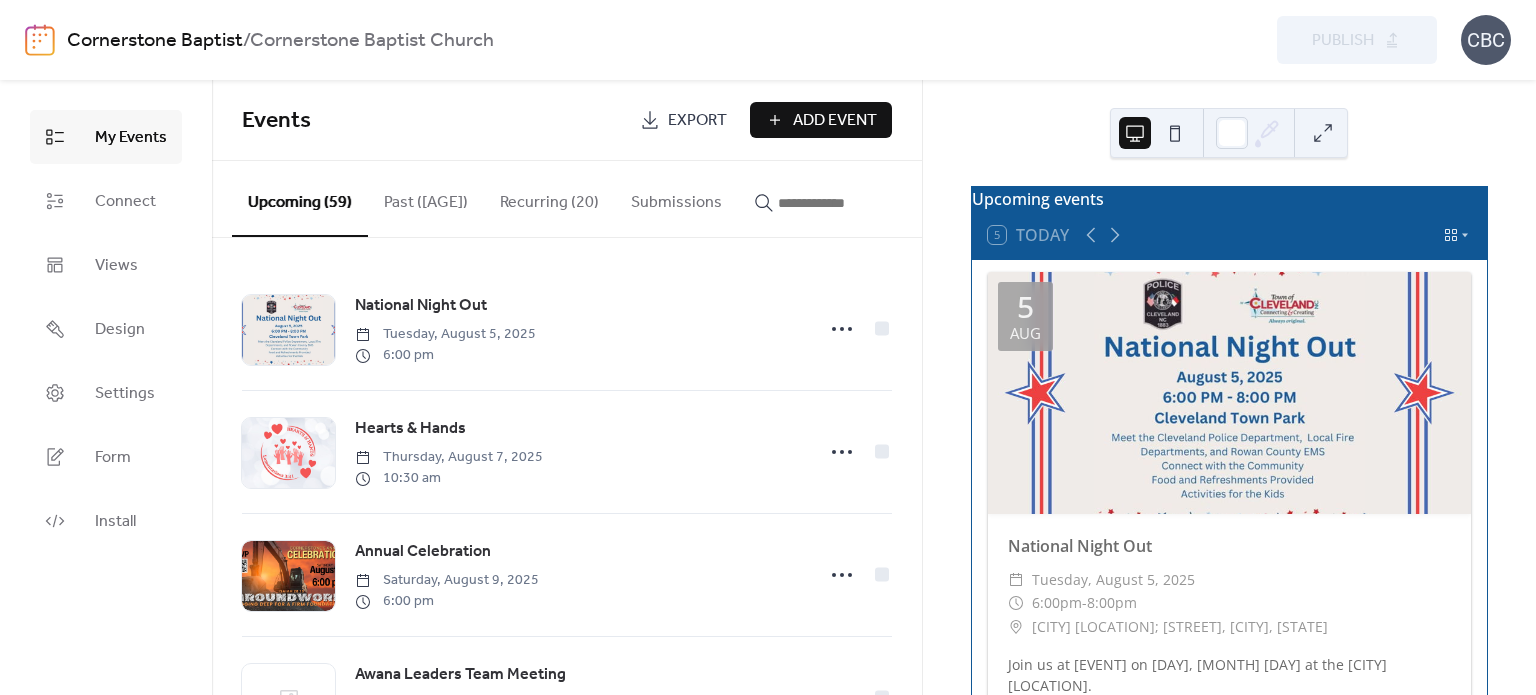 click on "Add Event" at bounding box center (835, 121) 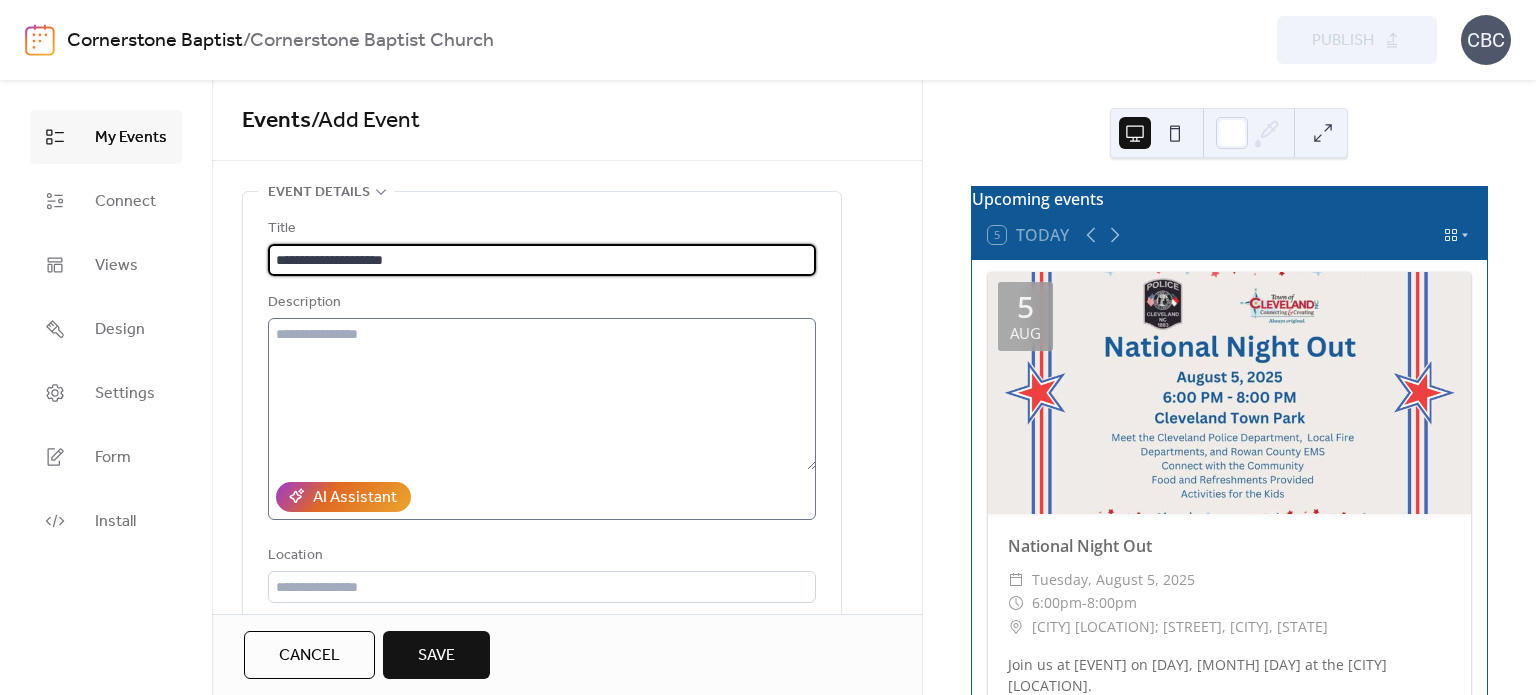 type on "**********" 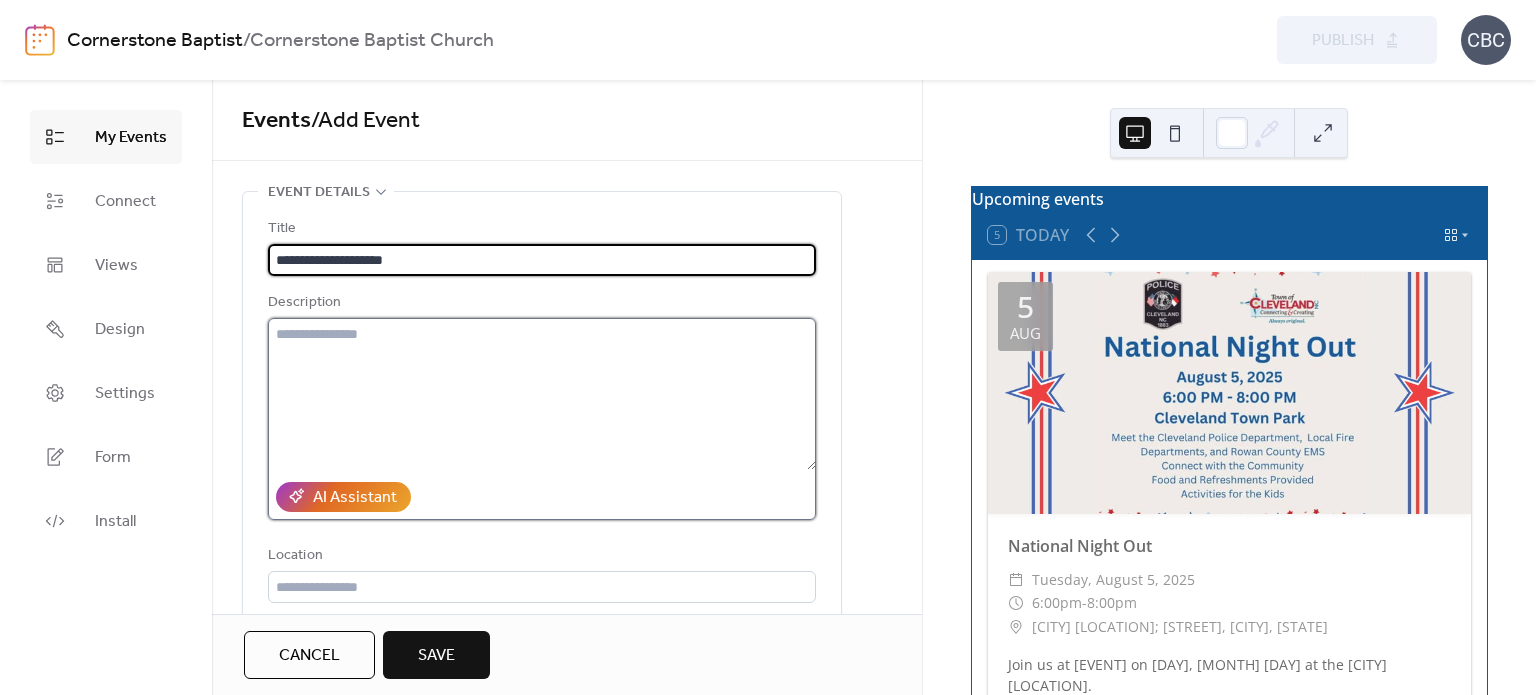 click at bounding box center (542, 394) 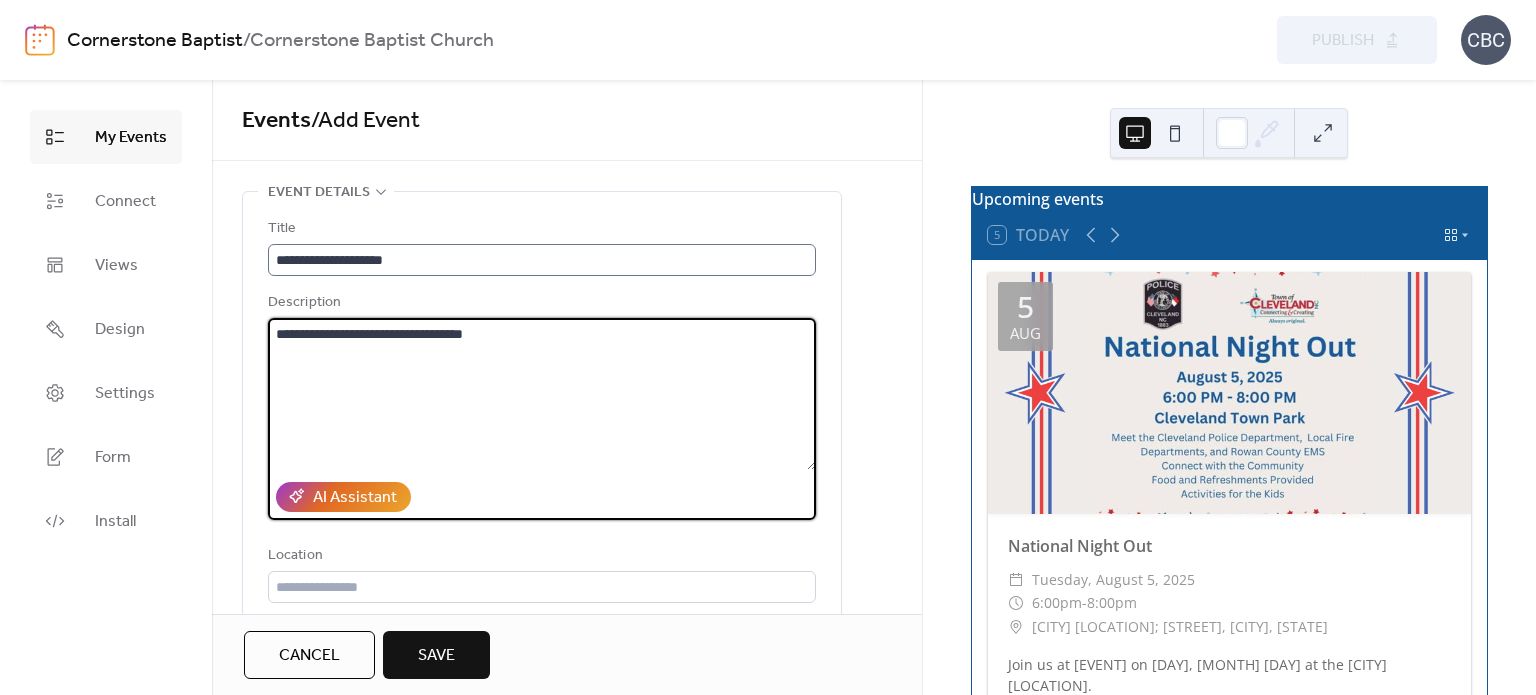 type on "**********" 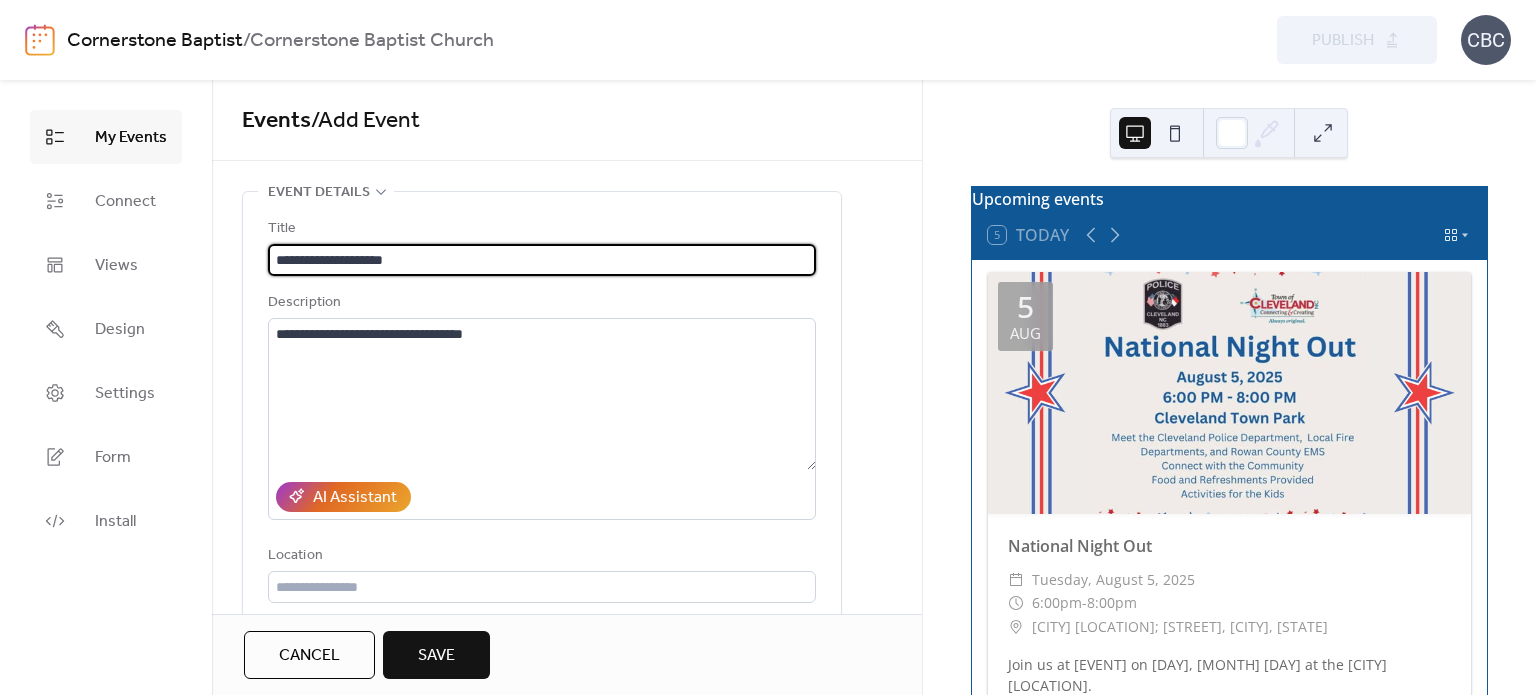 drag, startPoint x: 441, startPoint y: 256, endPoint x: 336, endPoint y: 254, distance: 105.01904 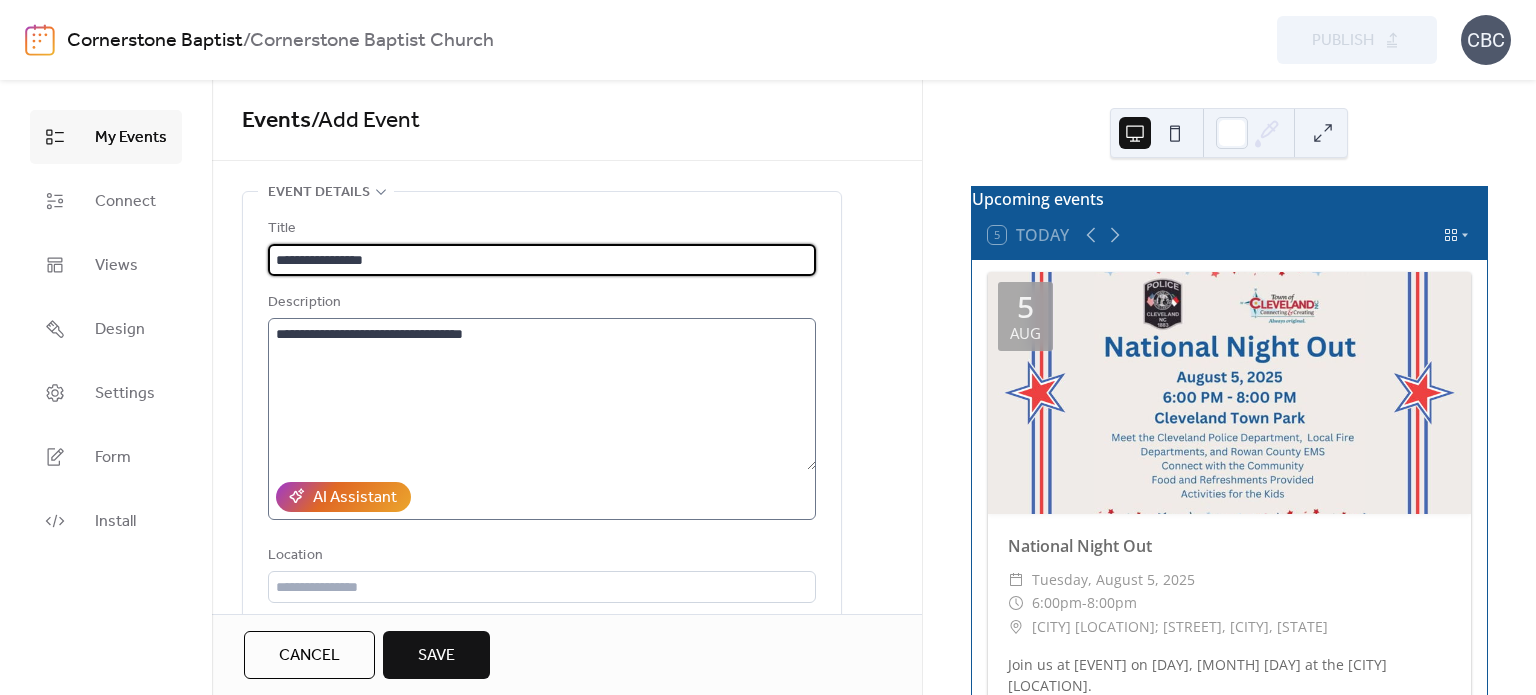 type on "**********" 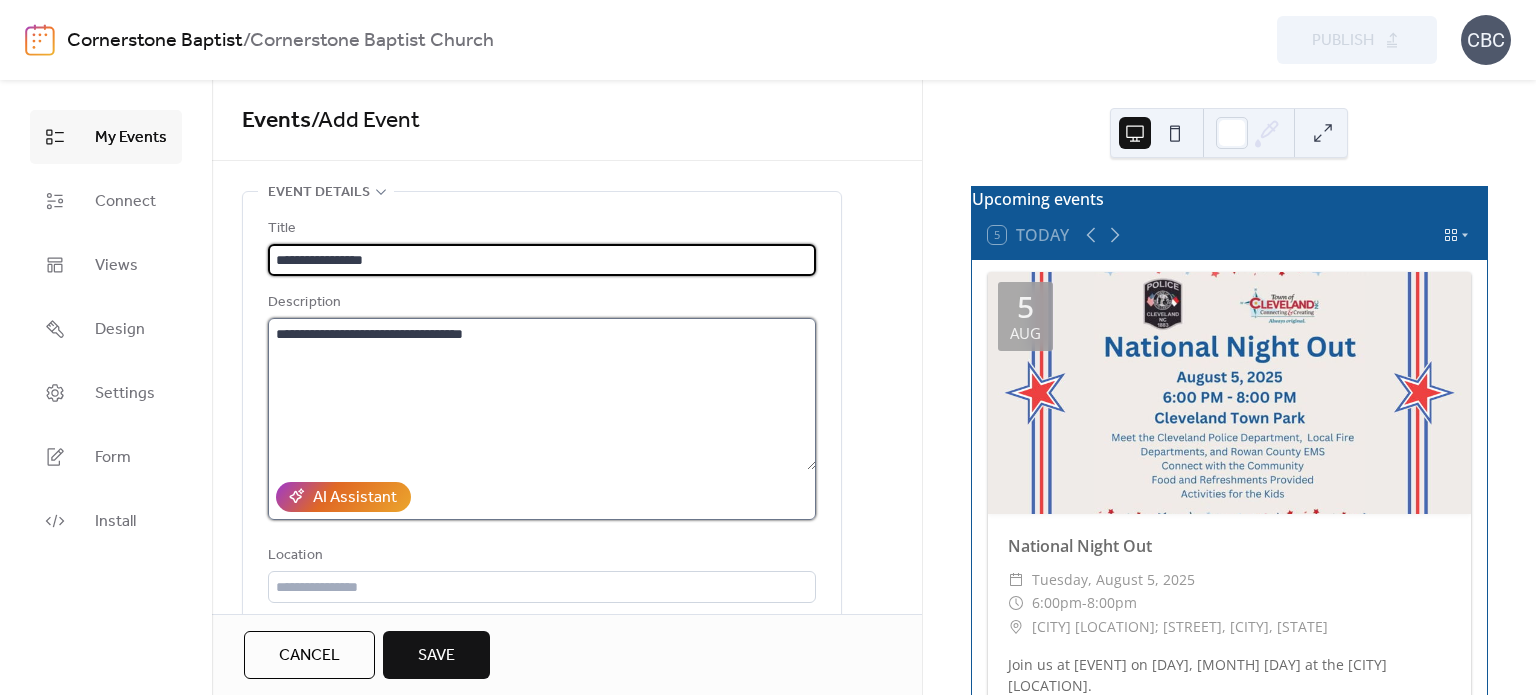click on "**********" at bounding box center [542, 394] 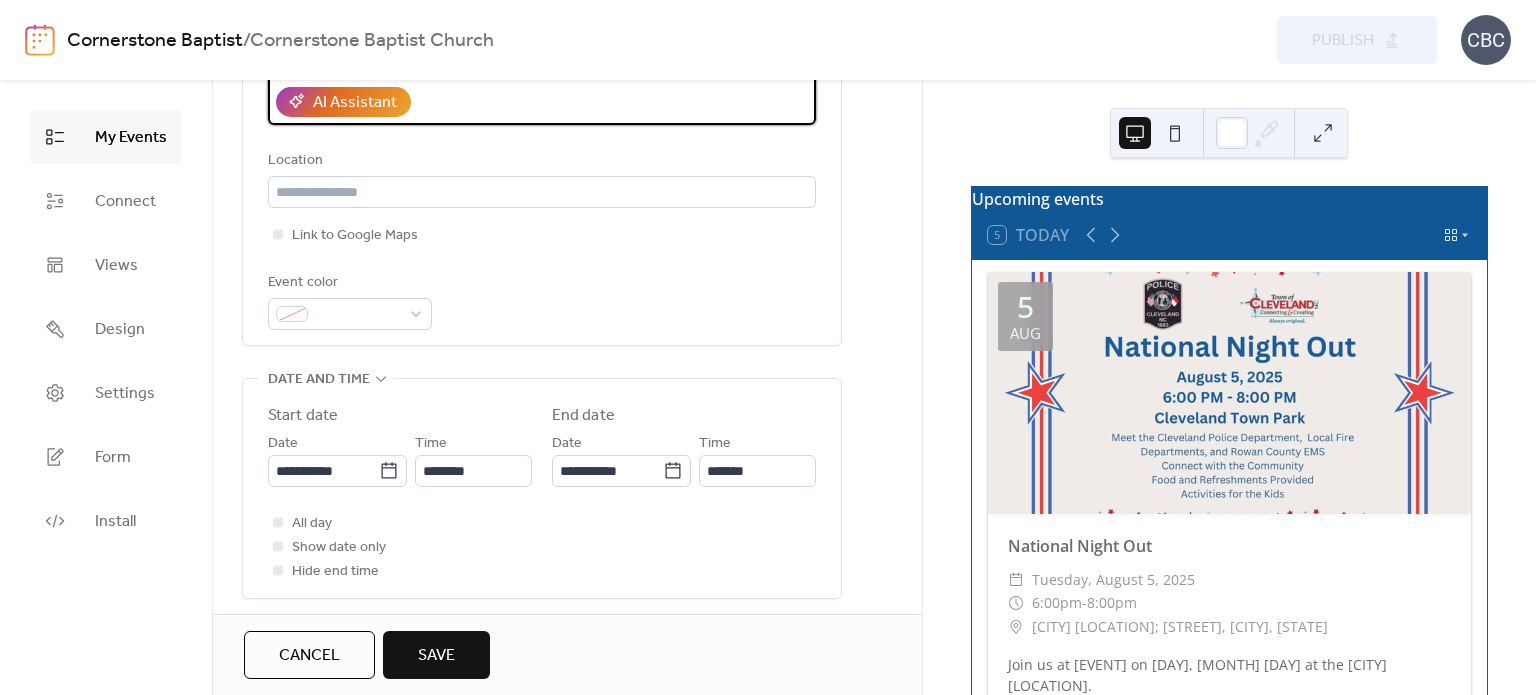 scroll, scrollTop: 400, scrollLeft: 0, axis: vertical 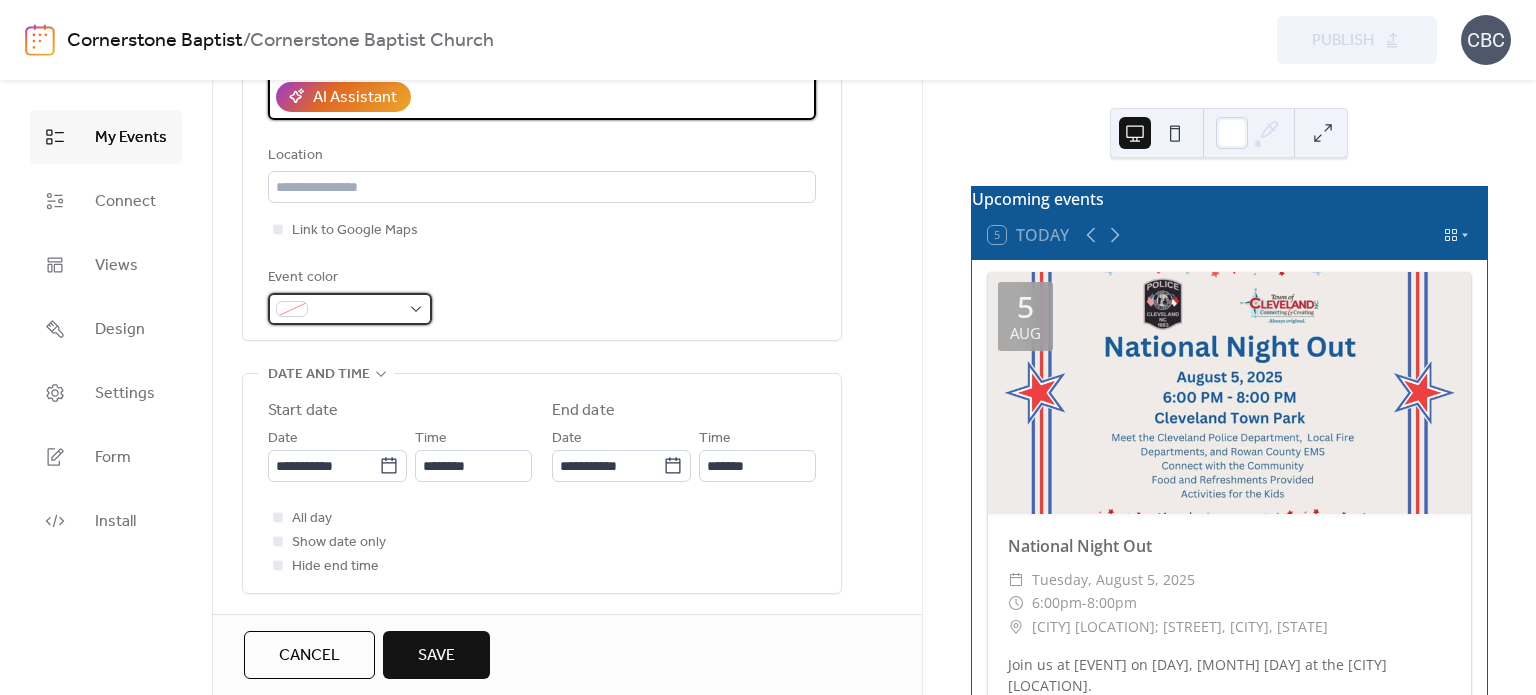 click at bounding box center (350, 309) 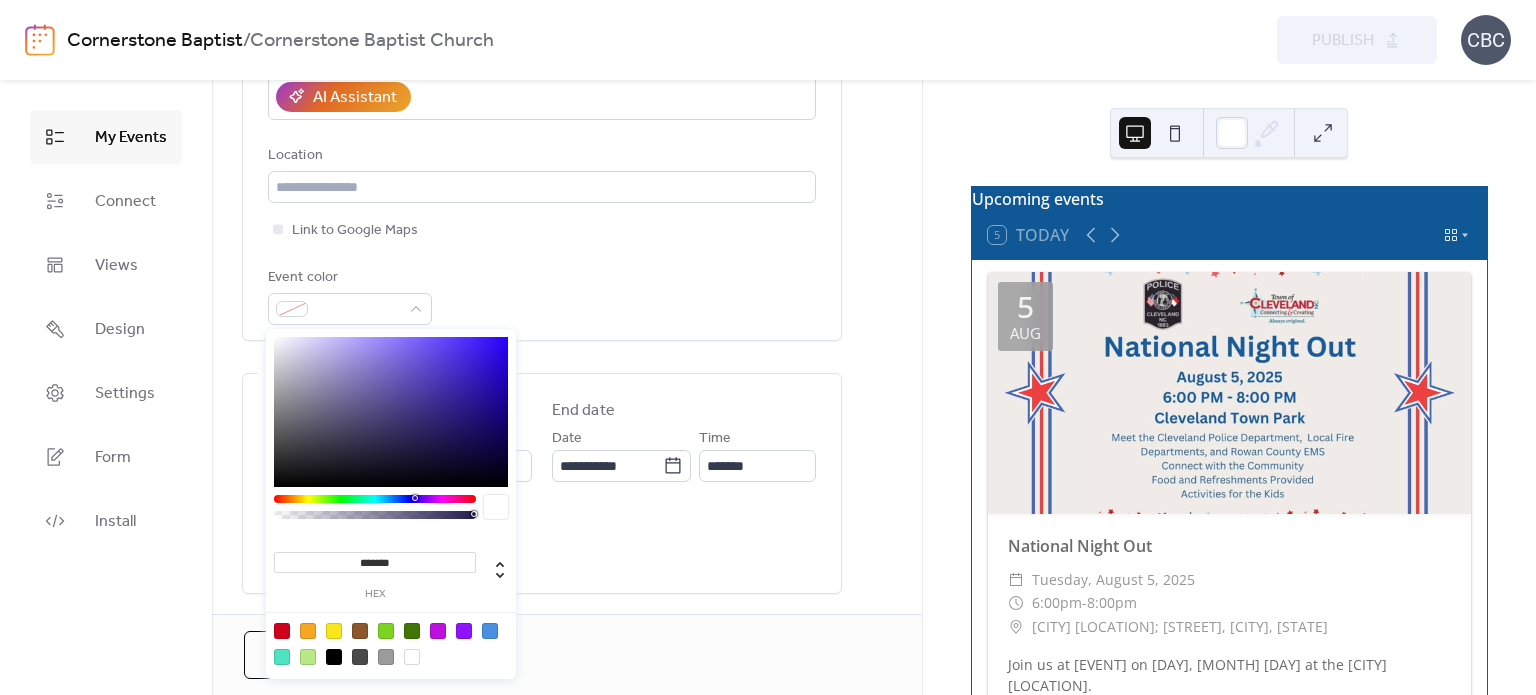 click at bounding box center (282, 631) 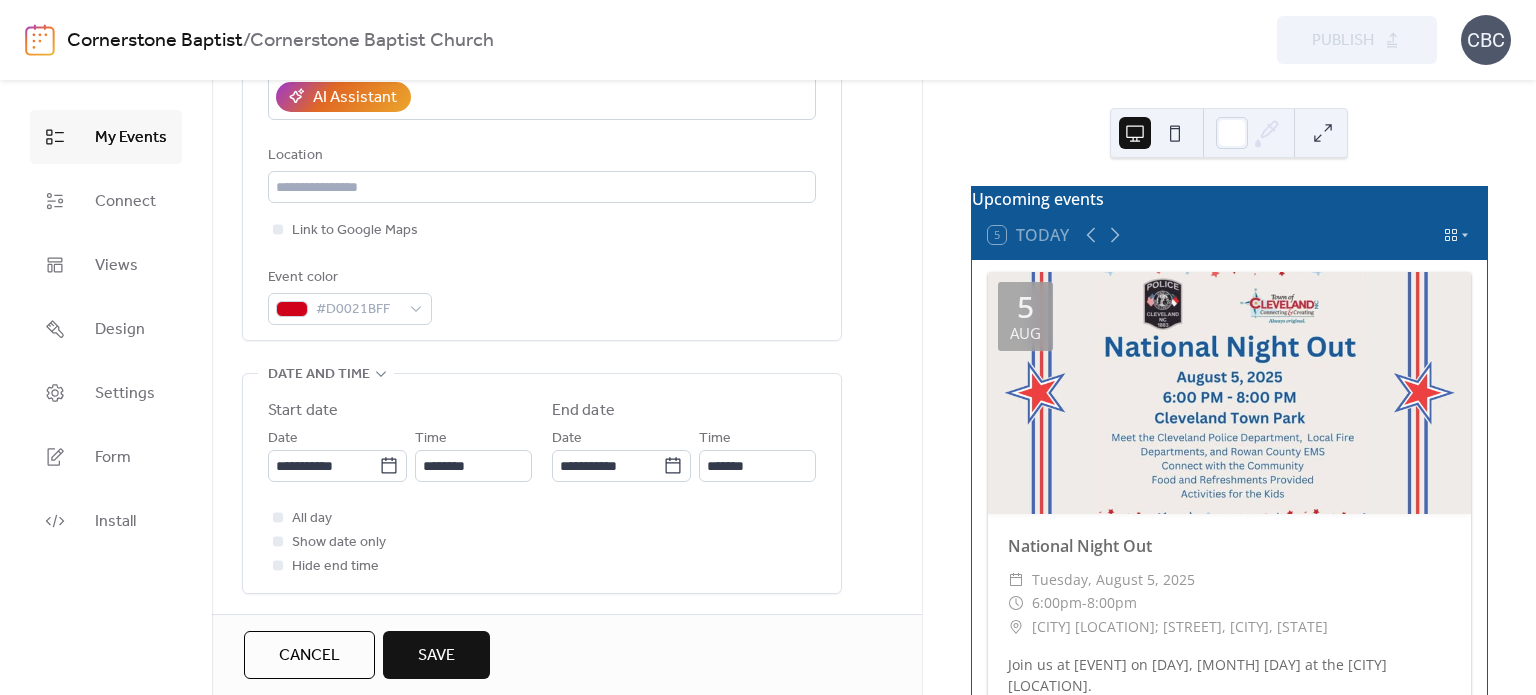 click on "Event color #D0021BFF" at bounding box center [542, 295] 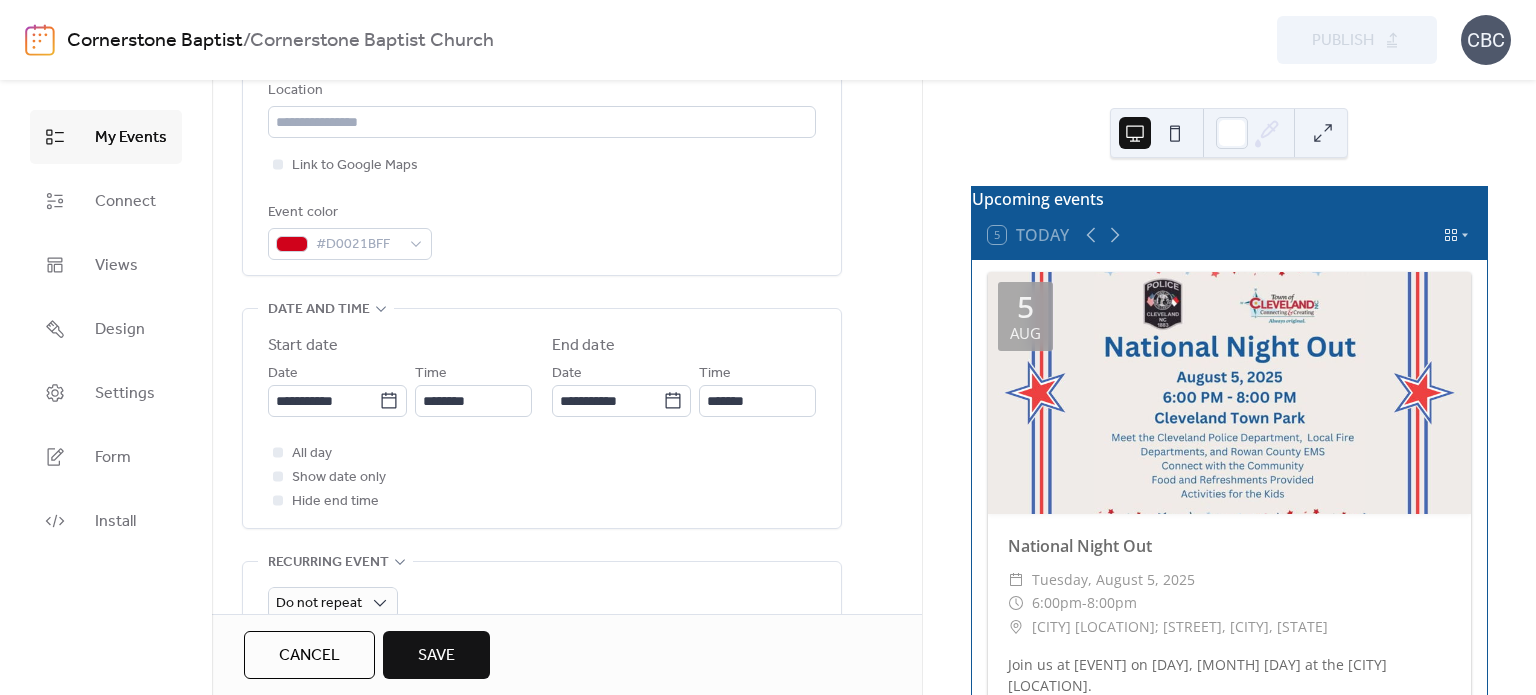 scroll, scrollTop: 500, scrollLeft: 0, axis: vertical 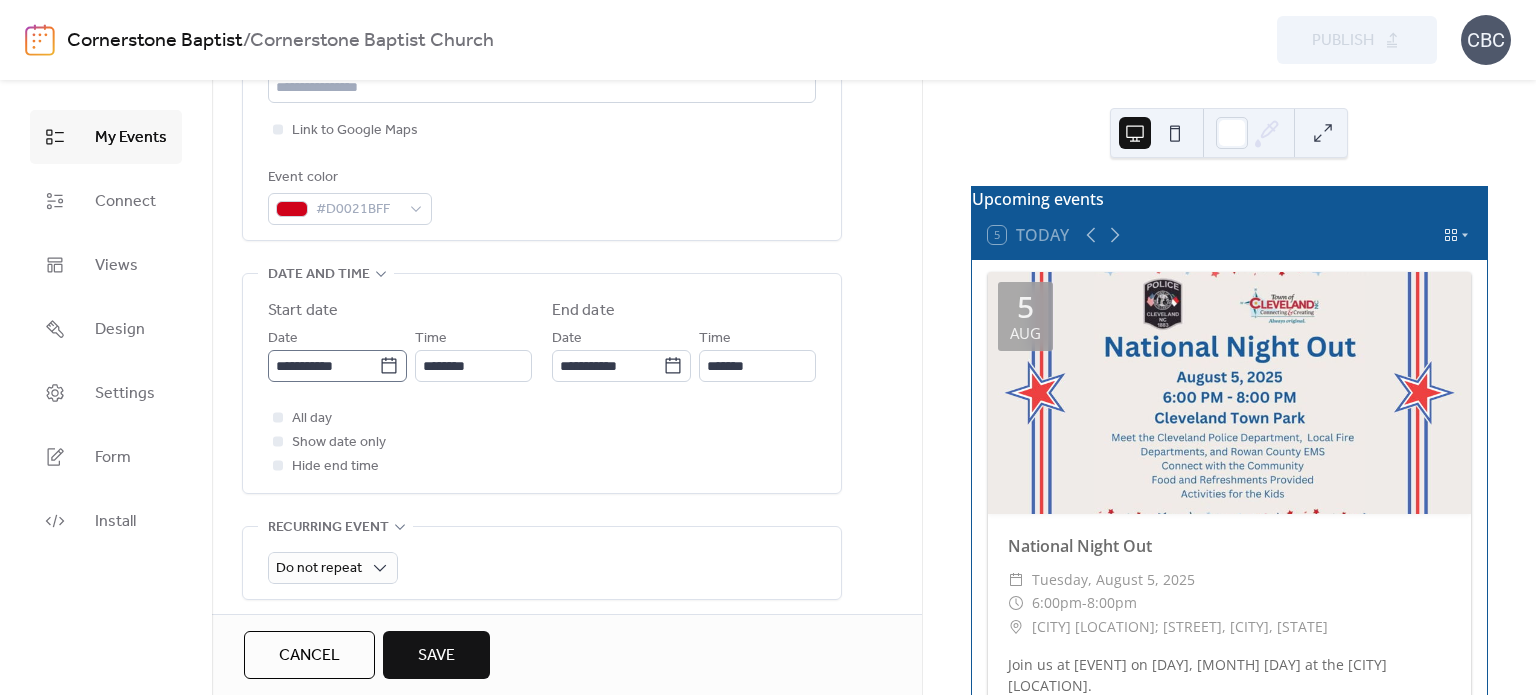 click 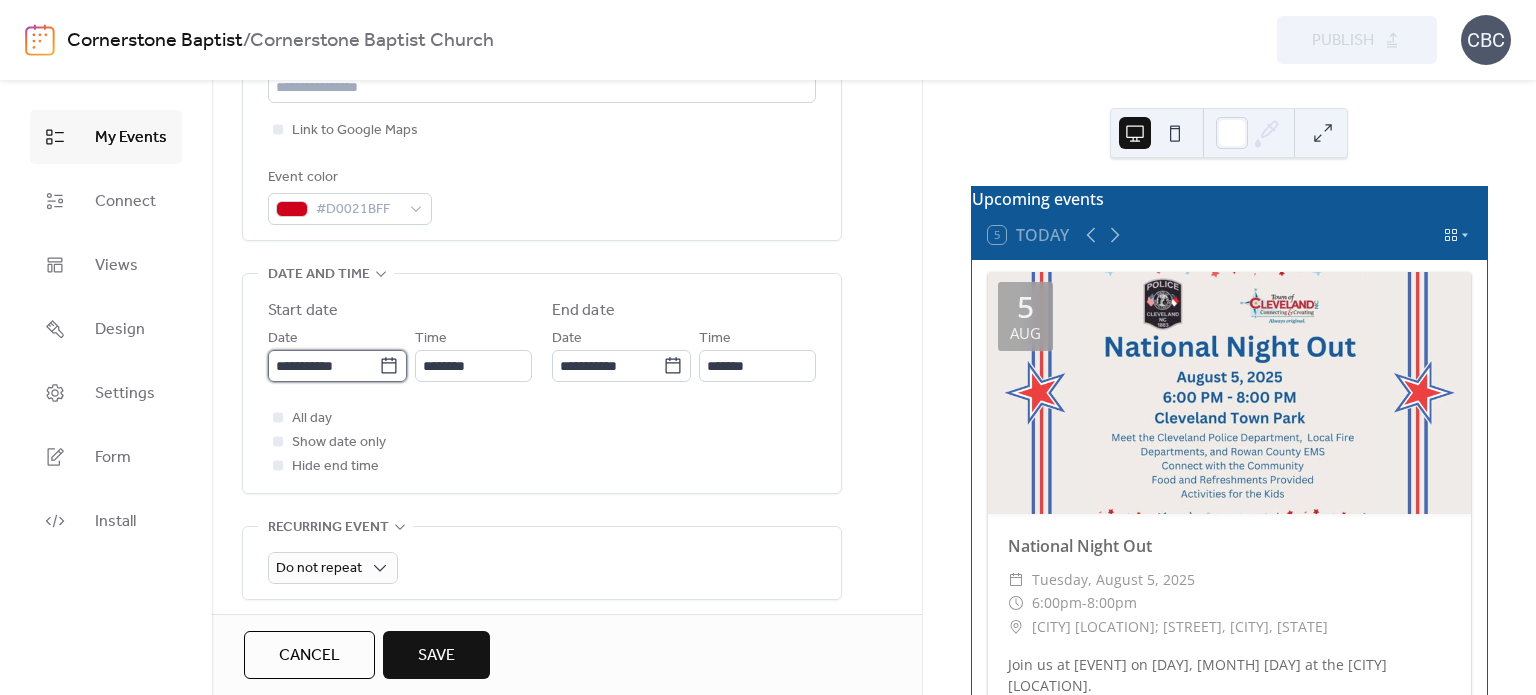 click on "**********" at bounding box center [323, 366] 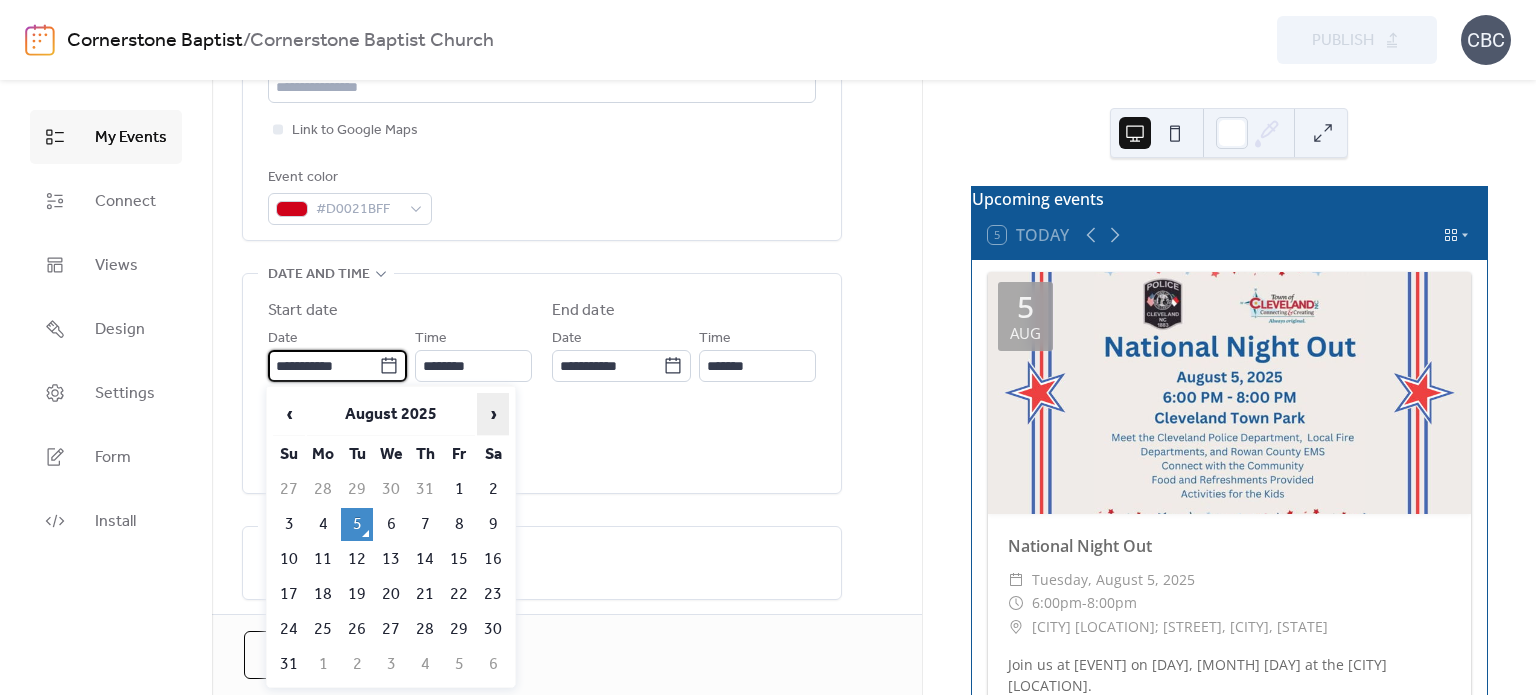 click on "›" at bounding box center [493, 414] 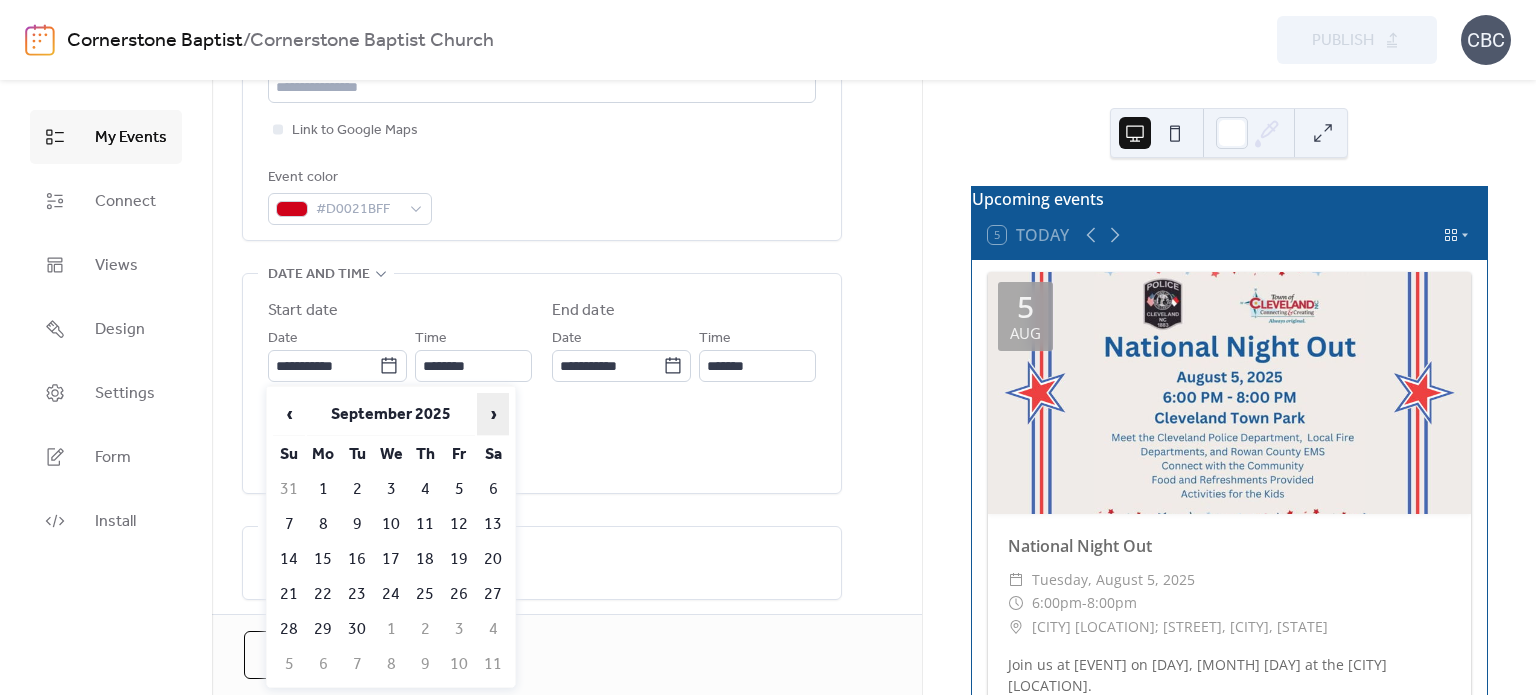 click on "›" at bounding box center [493, 414] 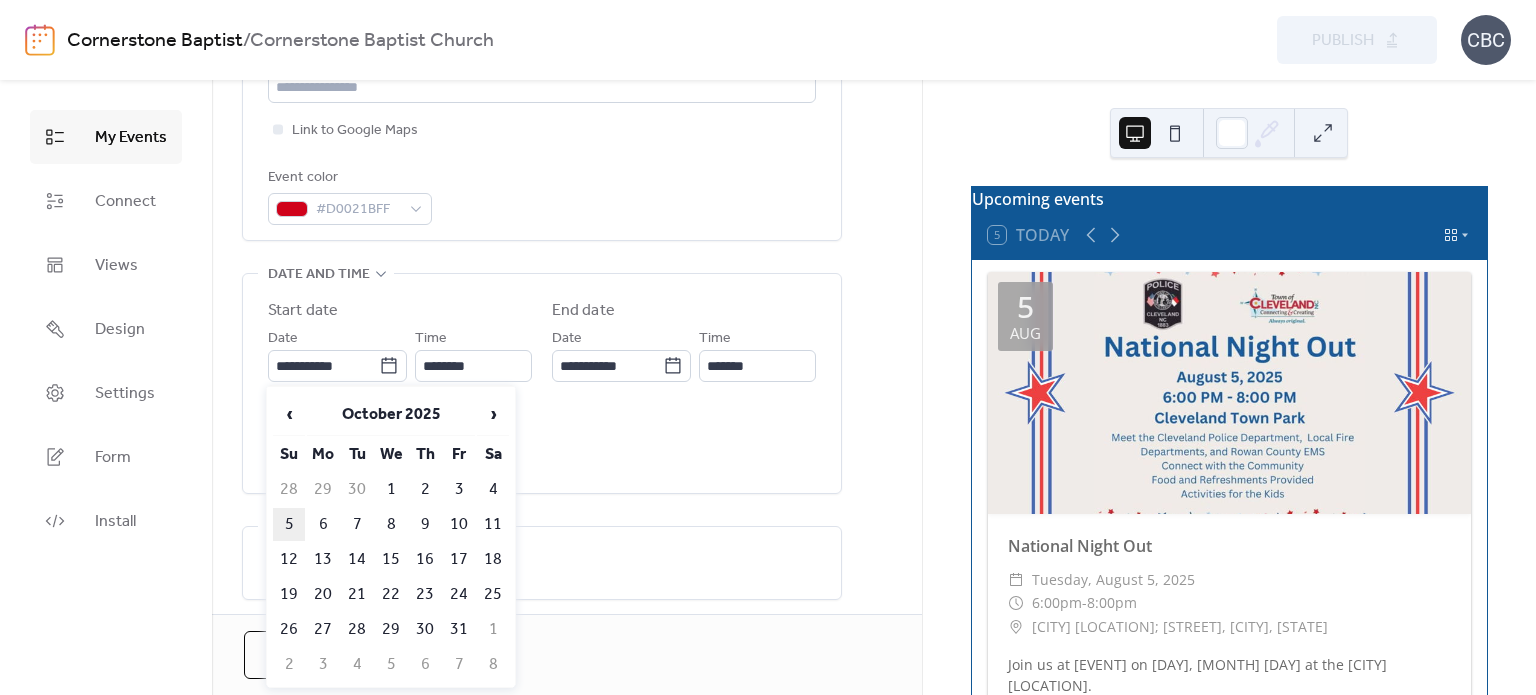 click on "5" at bounding box center (289, 524) 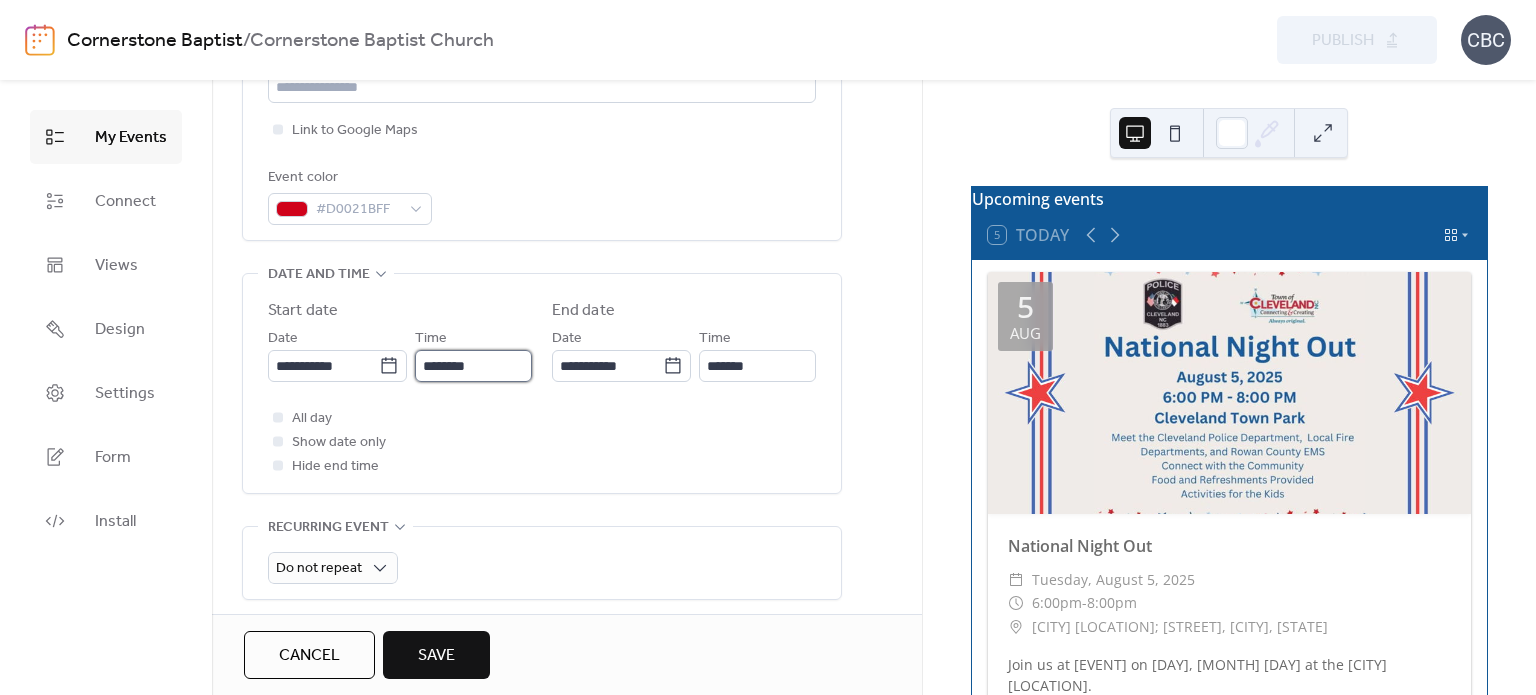 click on "********" at bounding box center [473, 366] 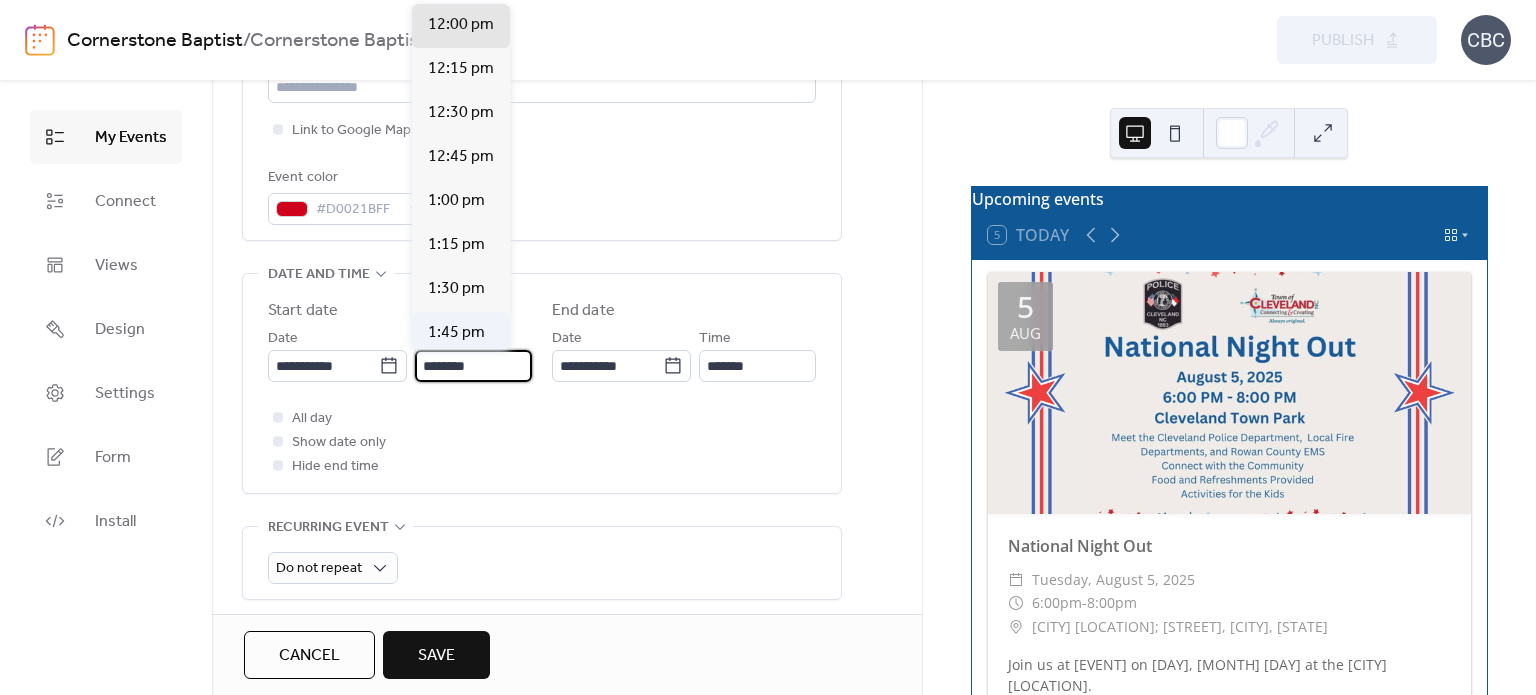 scroll, scrollTop: 2212, scrollLeft: 0, axis: vertical 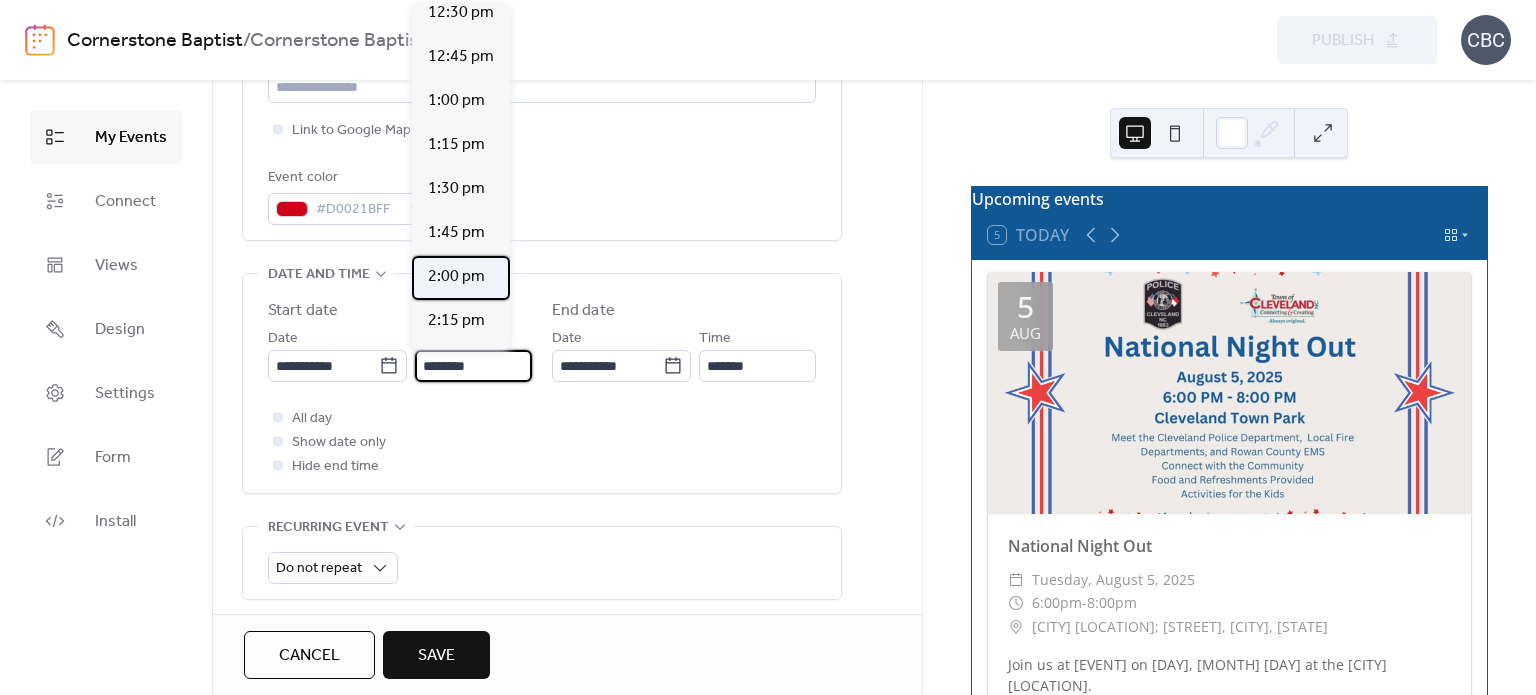 click on "2:00 pm" at bounding box center [461, 278] 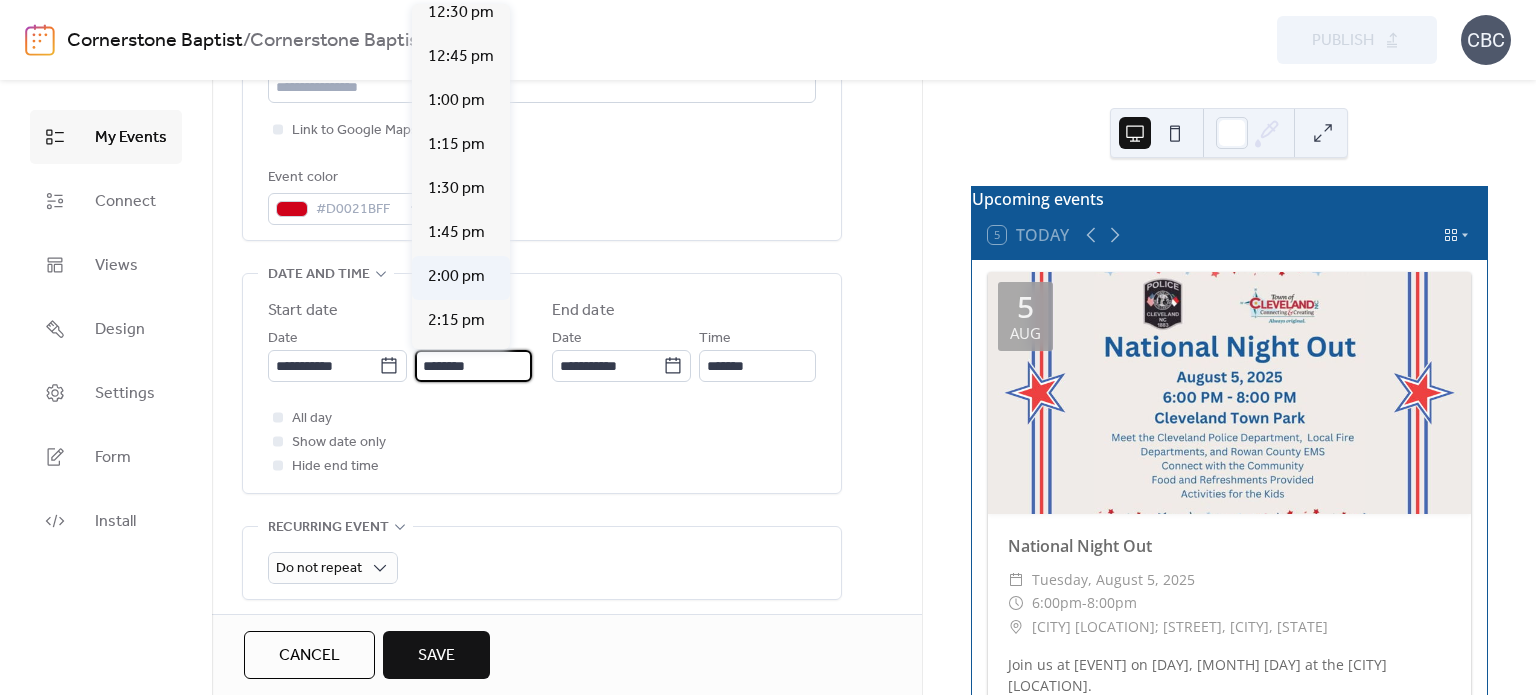 type on "*******" 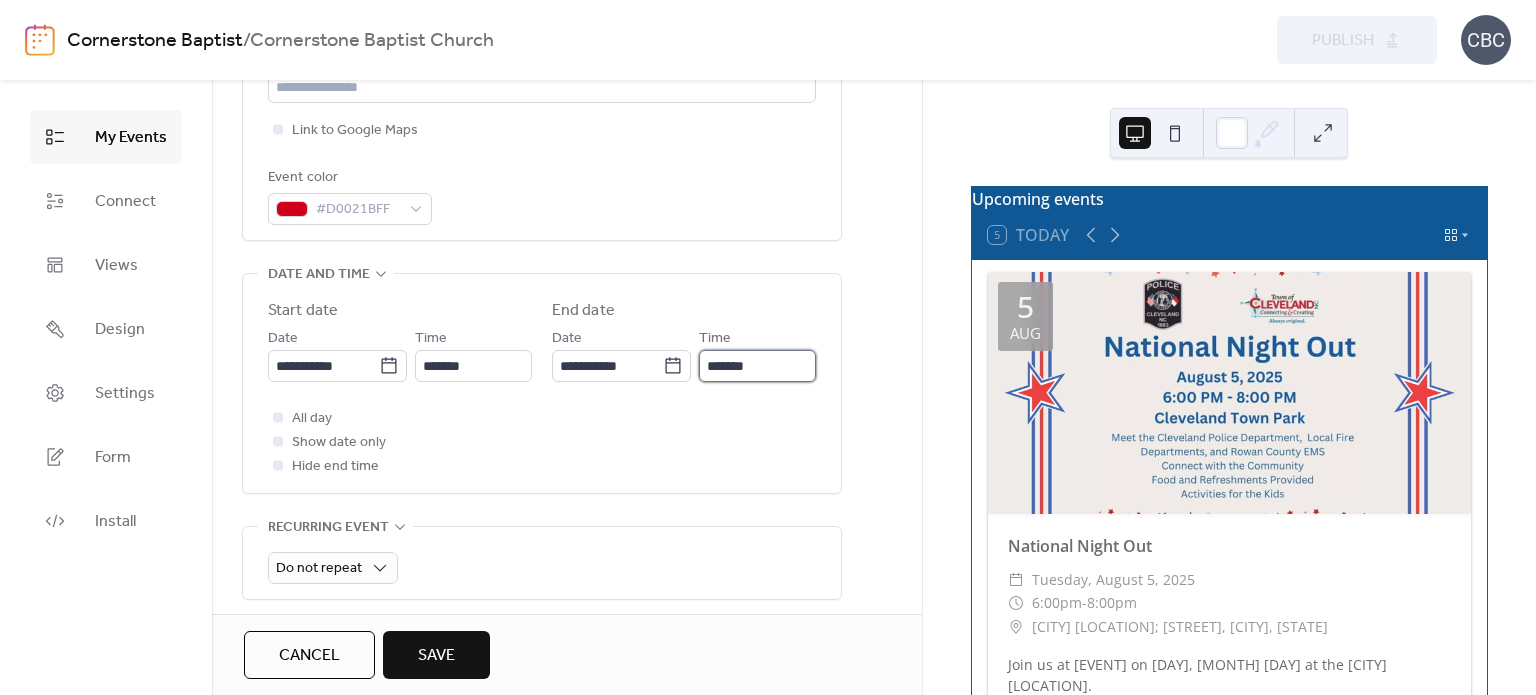 click on "*******" at bounding box center (757, 366) 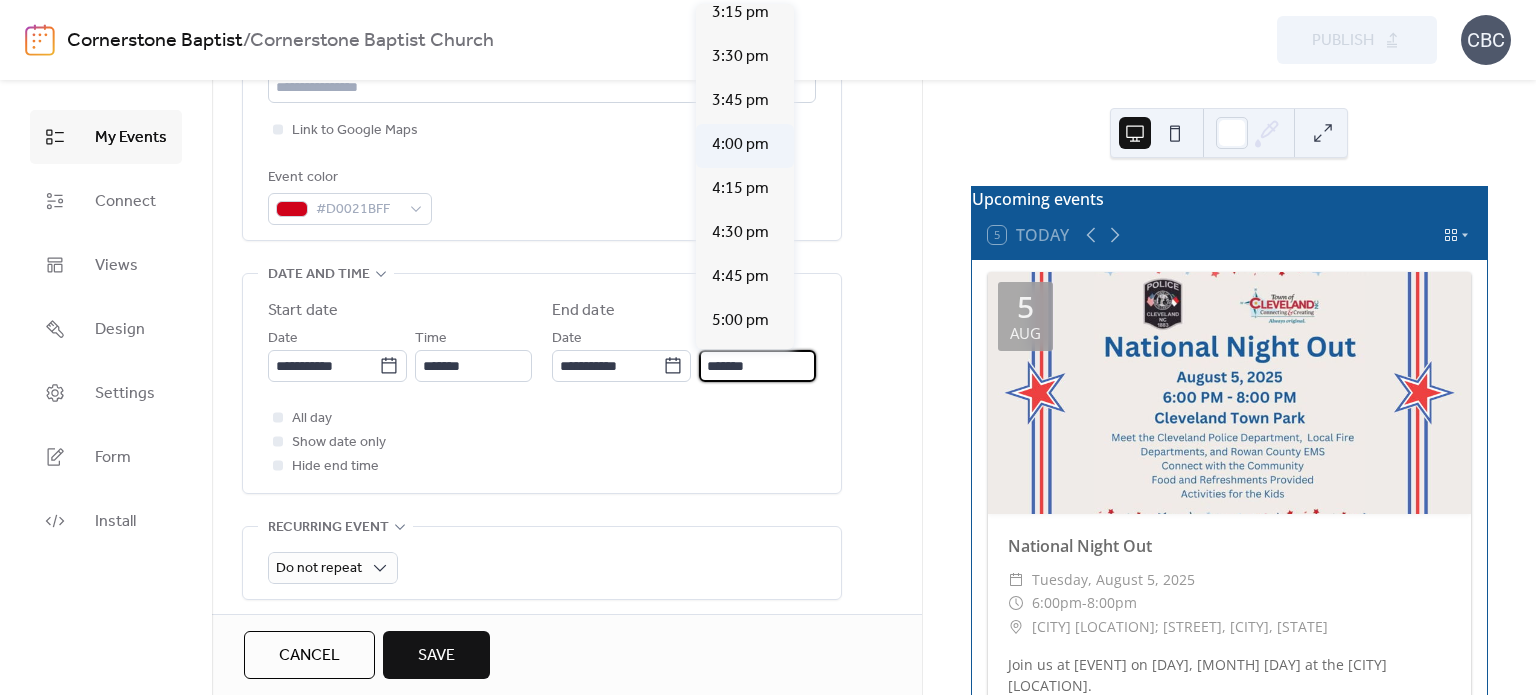 scroll, scrollTop: 200, scrollLeft: 0, axis: vertical 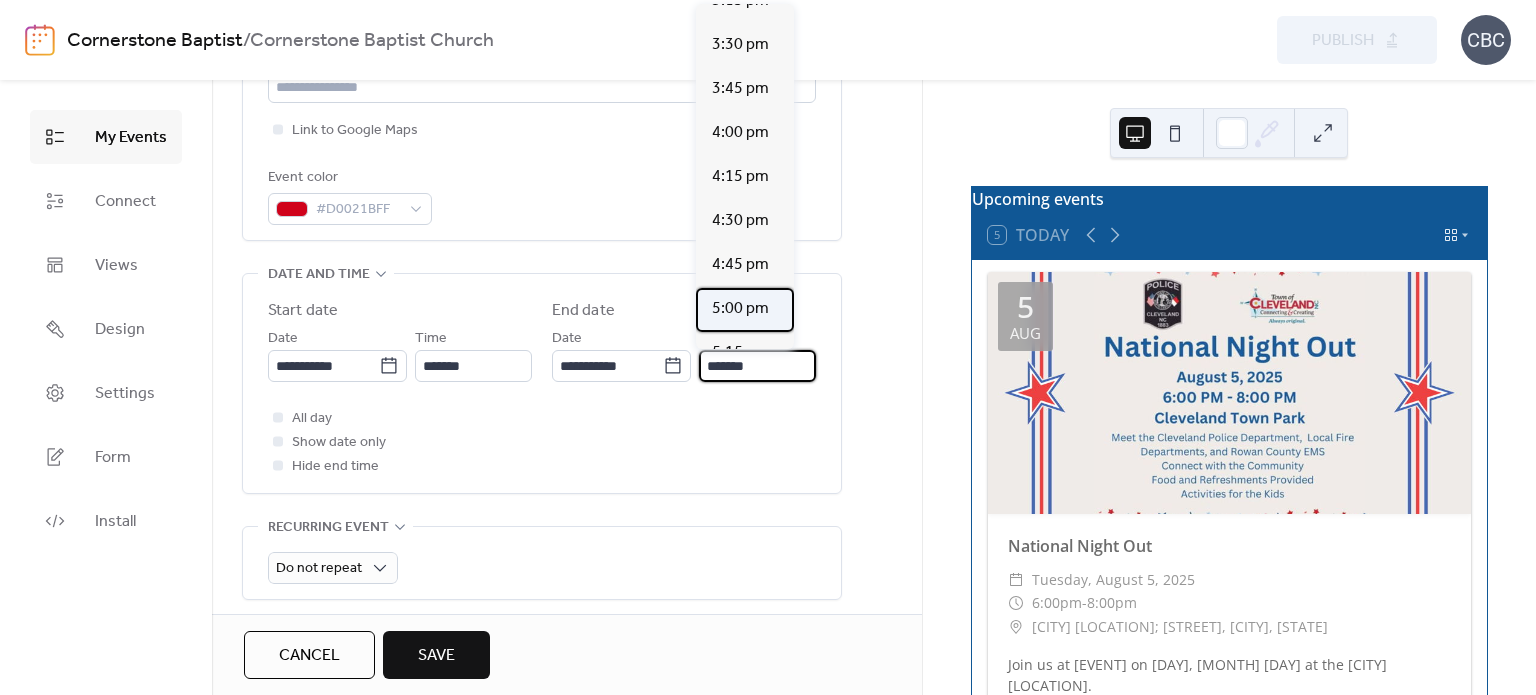 click on "5:00 pm" at bounding box center [740, 309] 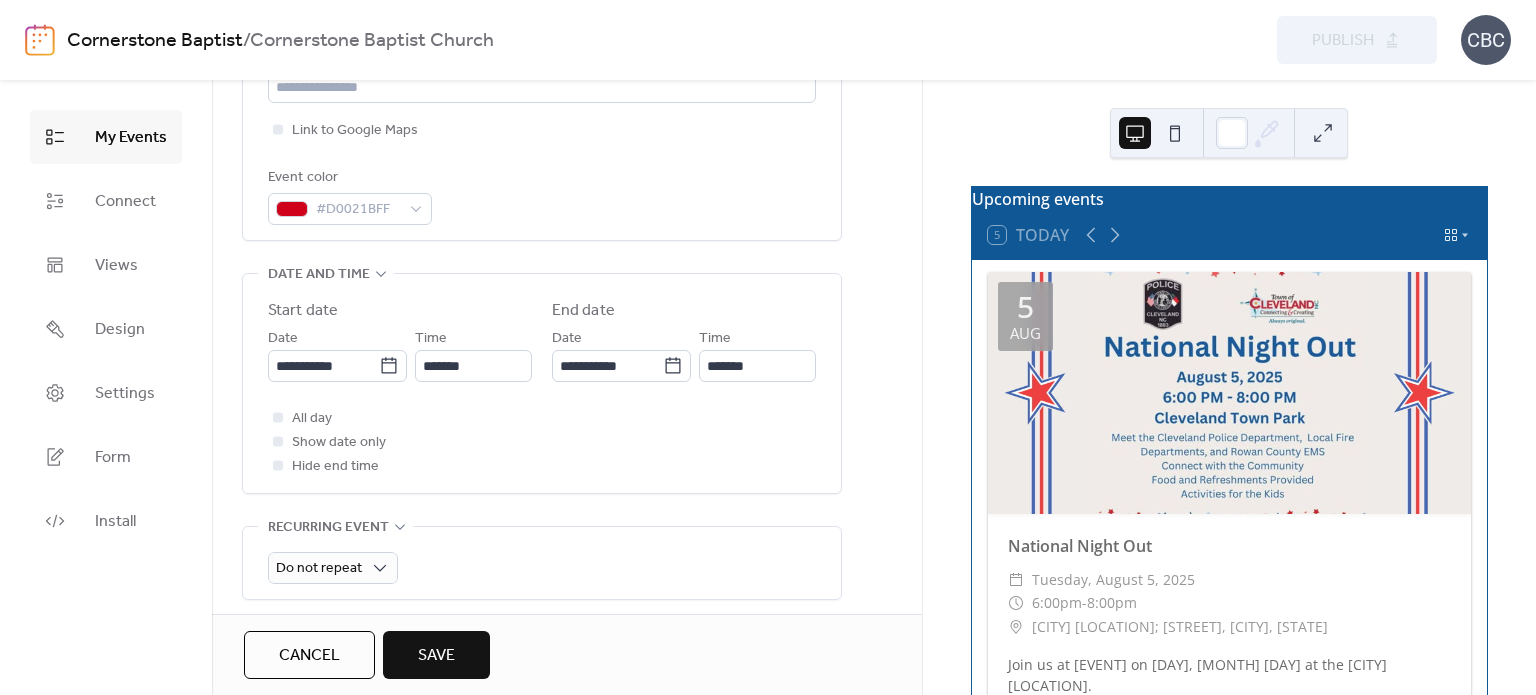 type on "*******" 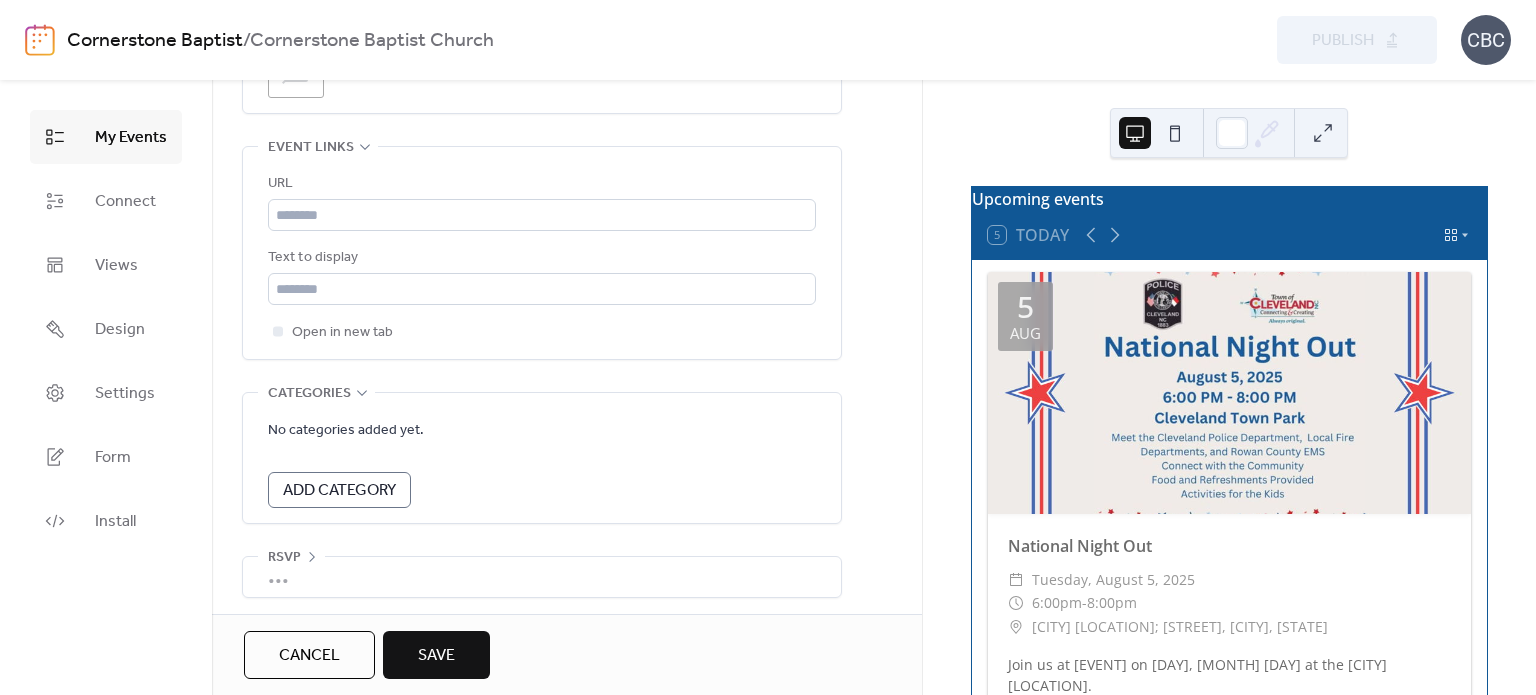 scroll, scrollTop: 1120, scrollLeft: 0, axis: vertical 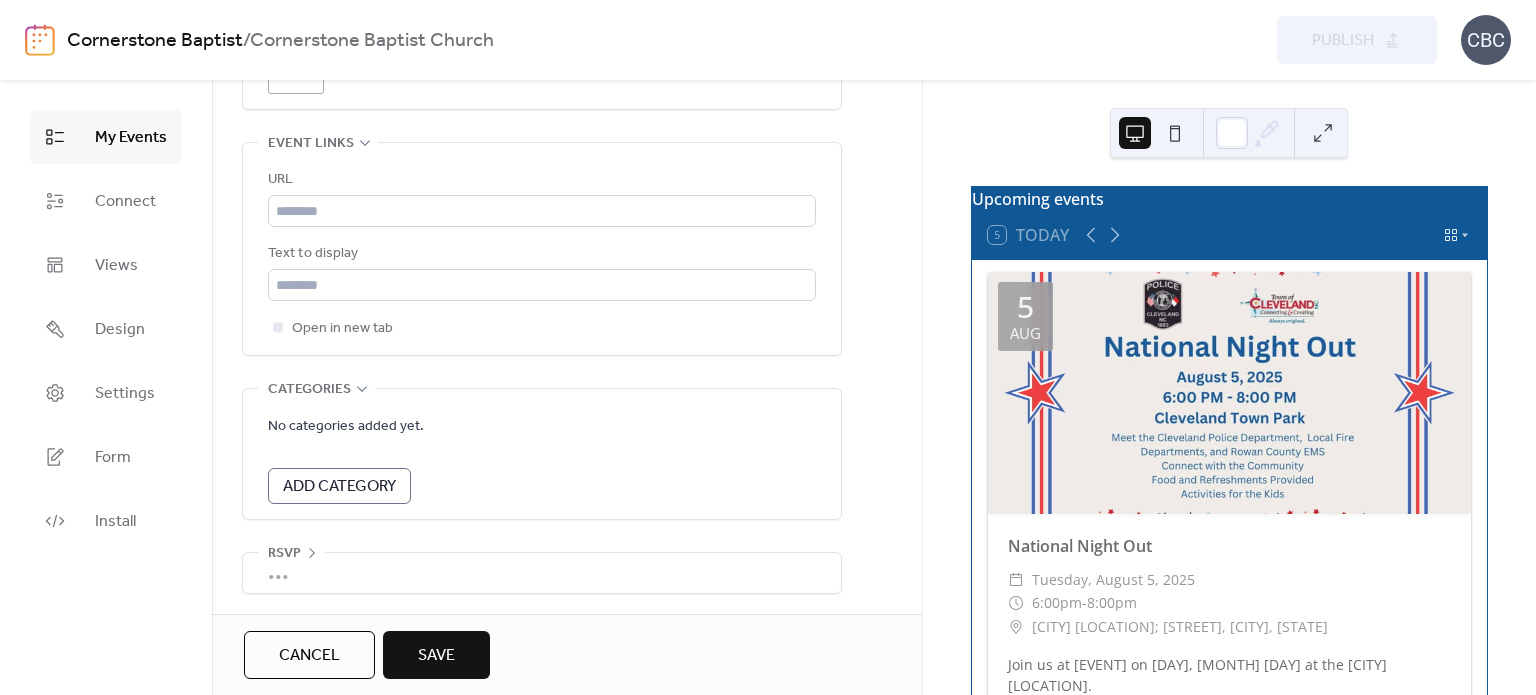 click on "Save" at bounding box center [436, 656] 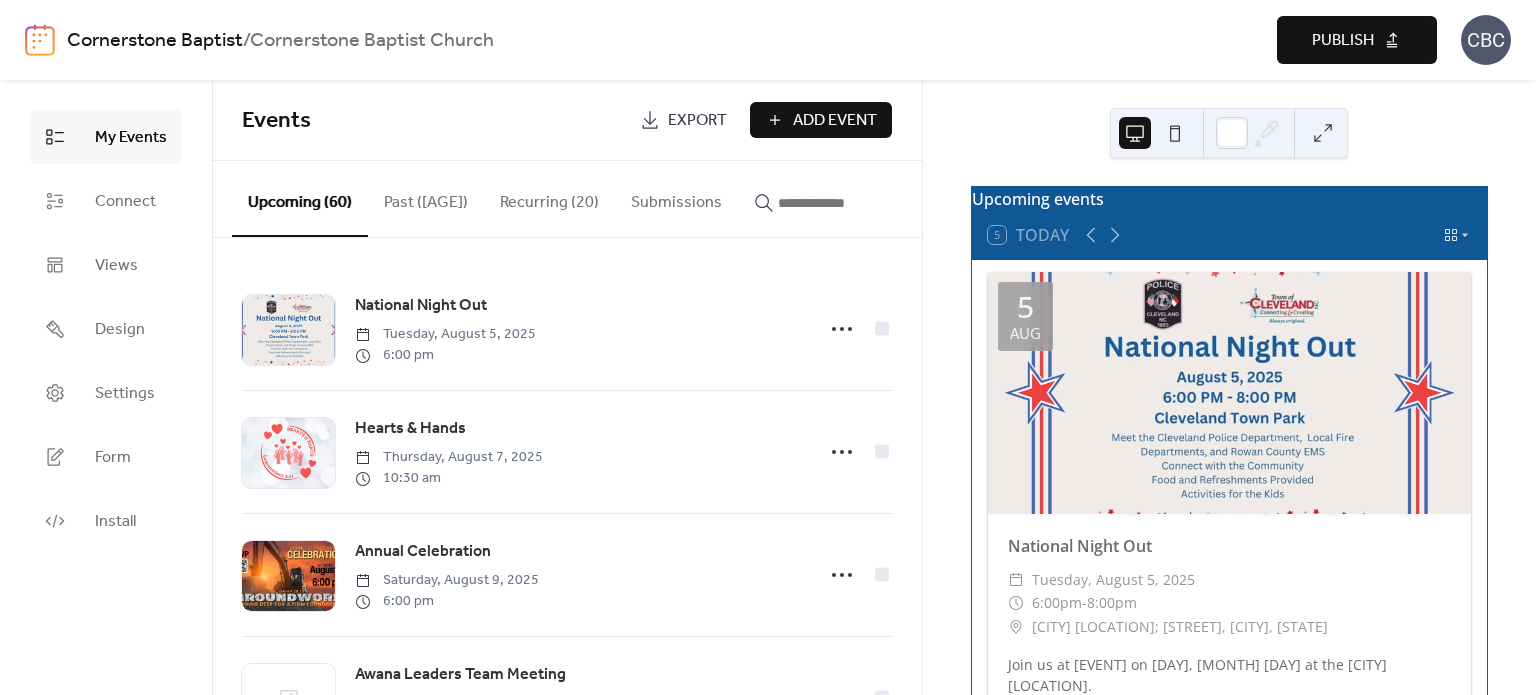 click on "Publish" at bounding box center (1343, 41) 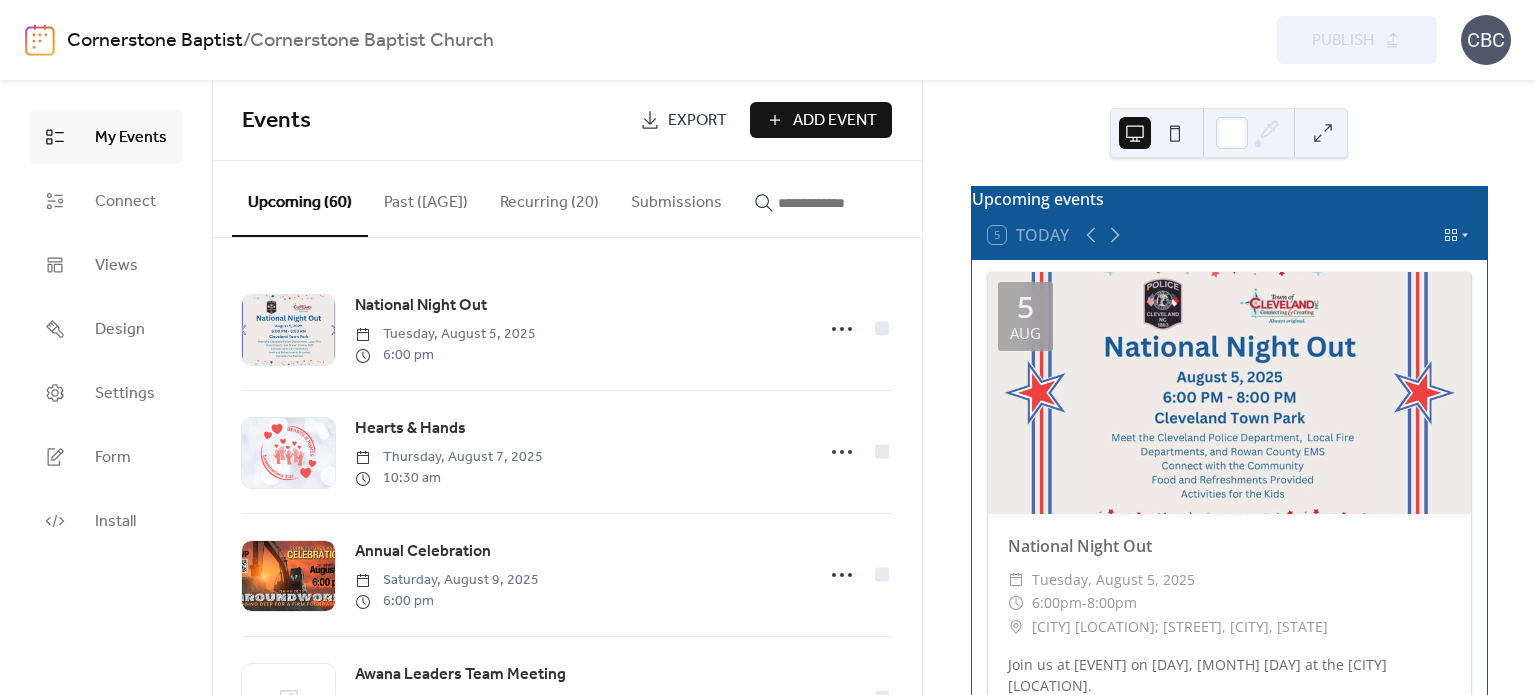 click 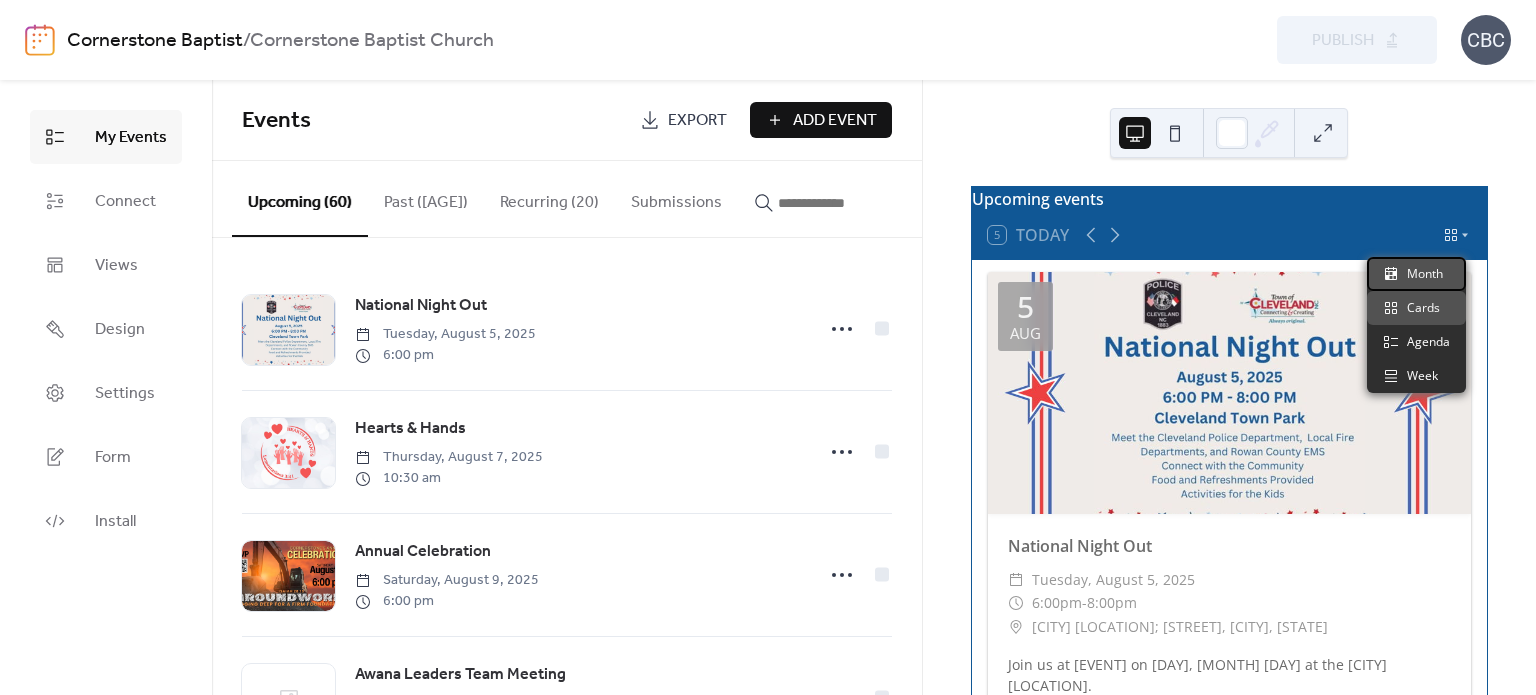 click on "Month" at bounding box center [1416, 274] 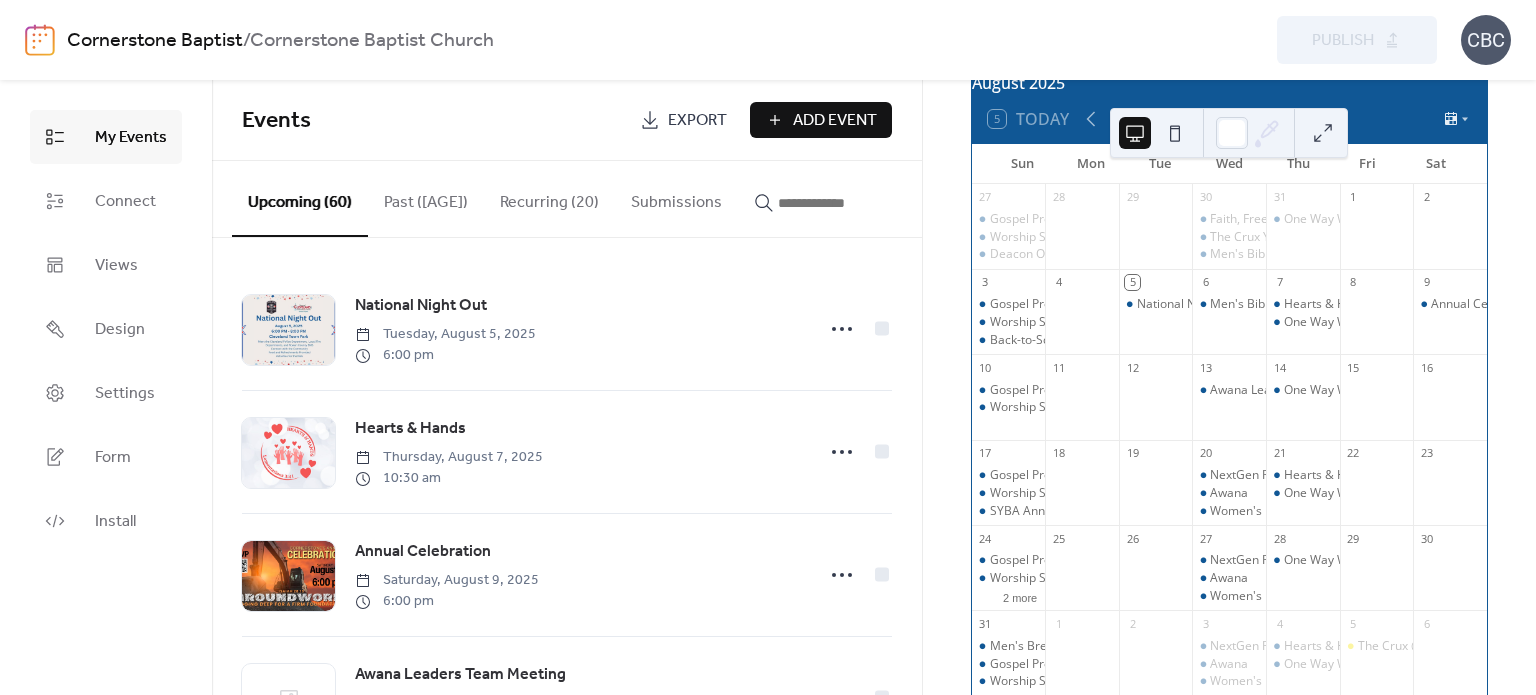 scroll, scrollTop: 0, scrollLeft: 0, axis: both 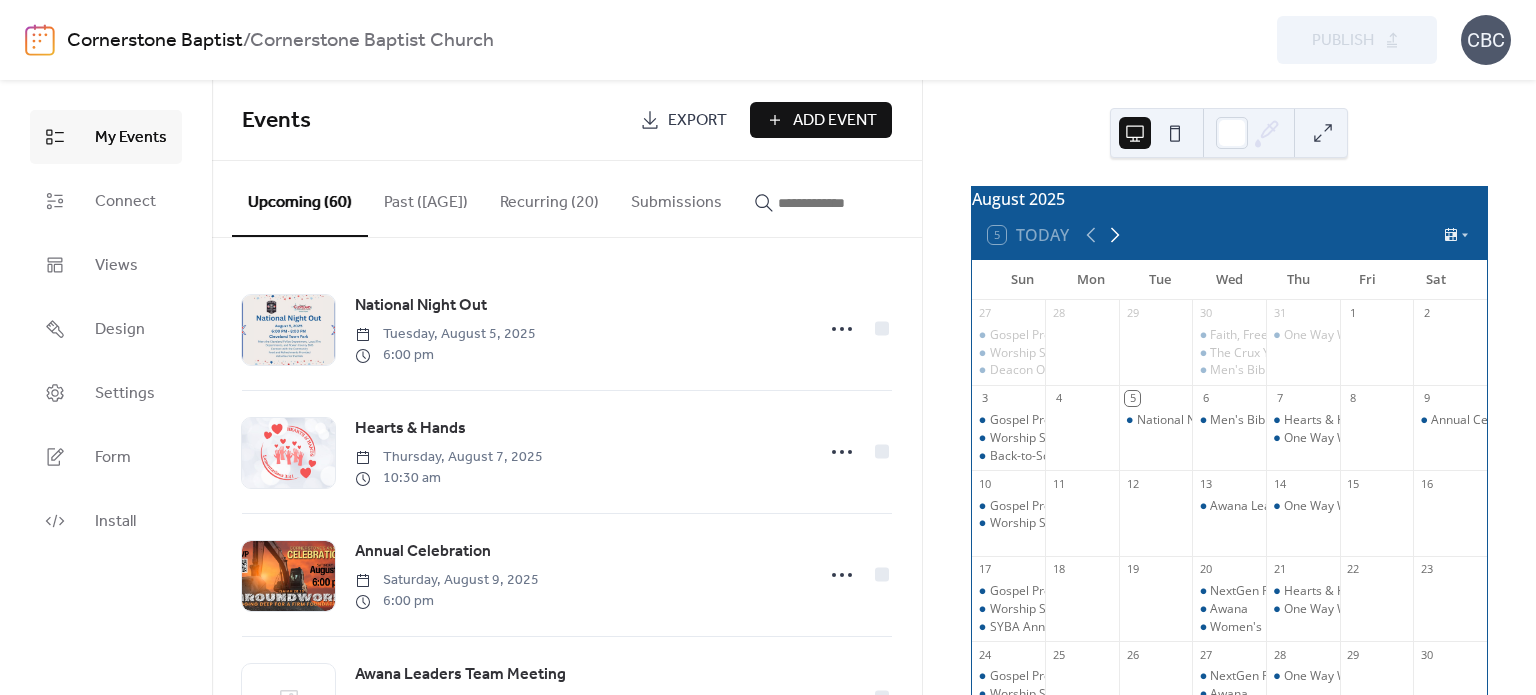 click 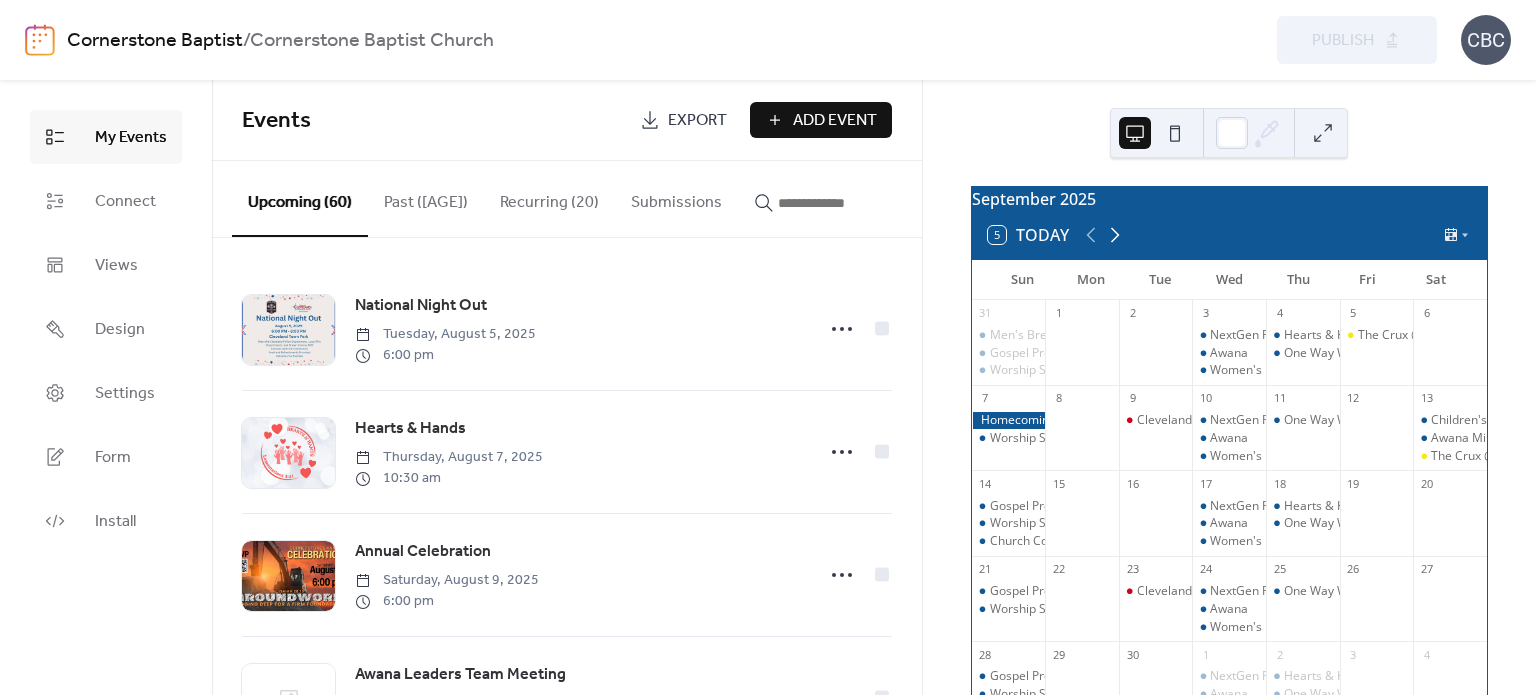 click 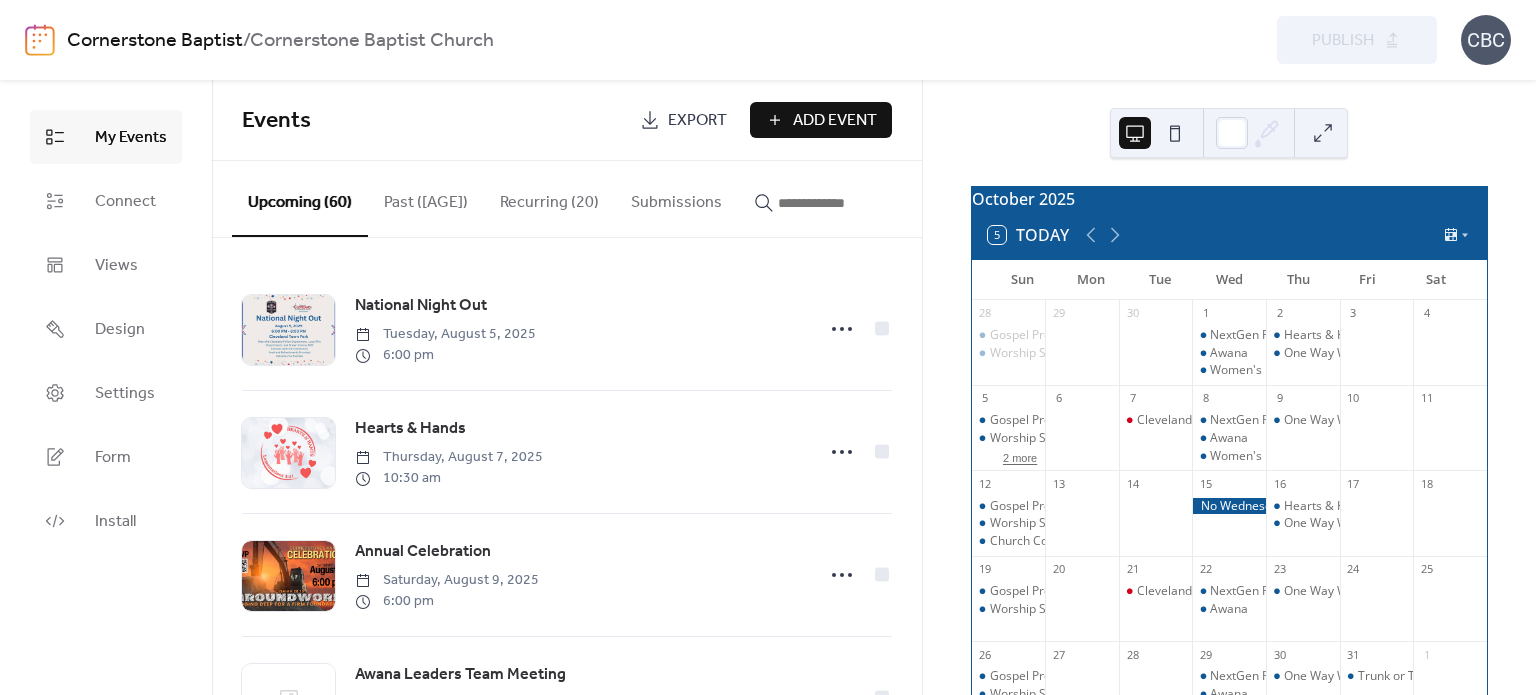 click on "2 more" at bounding box center (1020, 456) 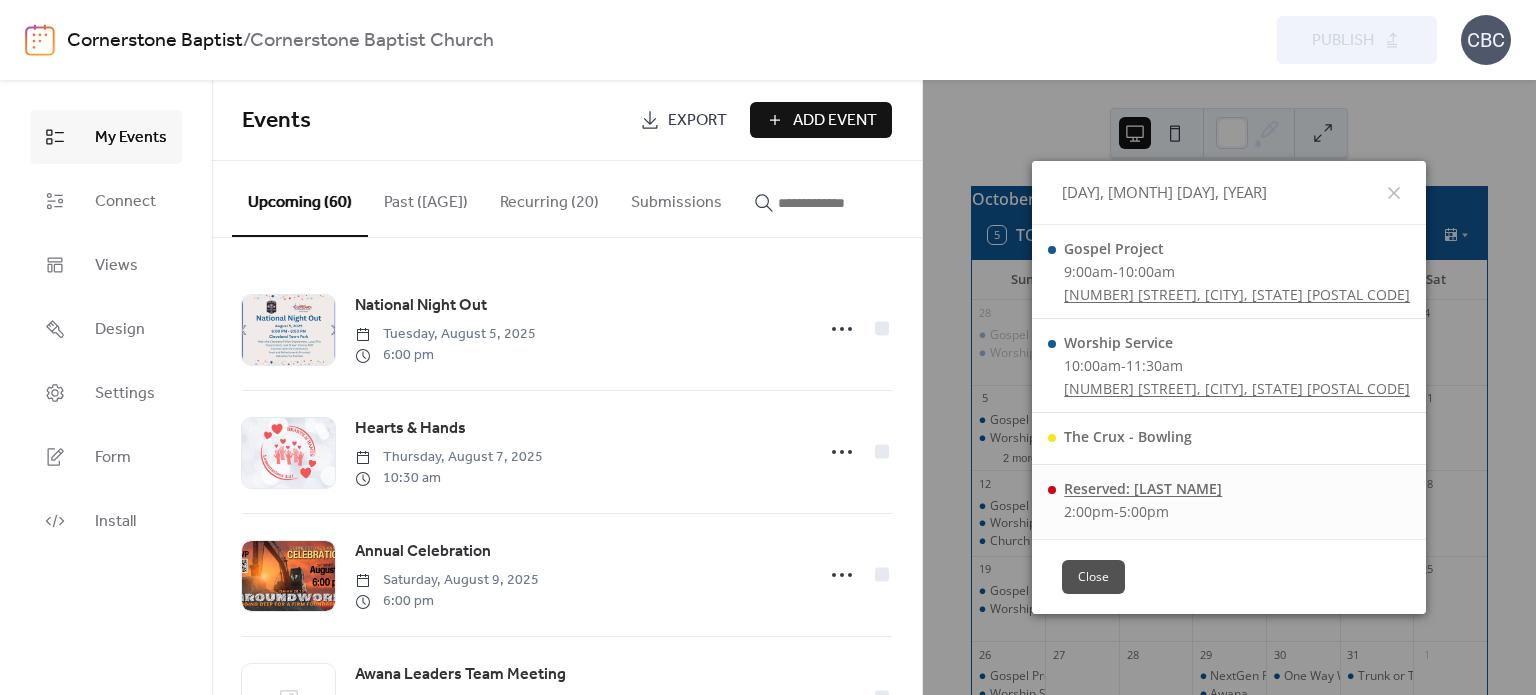 click on "Reserved: [LAST NAME]" at bounding box center [1143, 488] 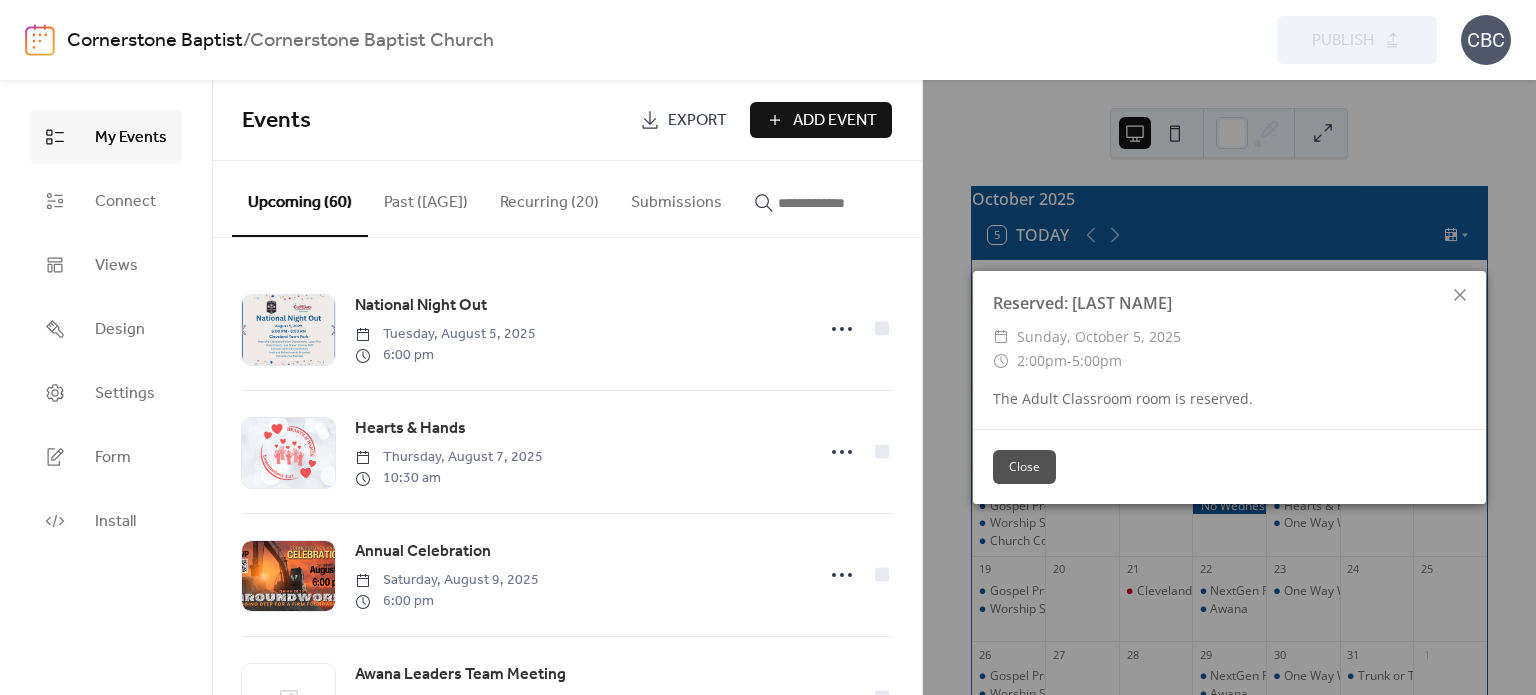 click on "Close" at bounding box center (1024, 467) 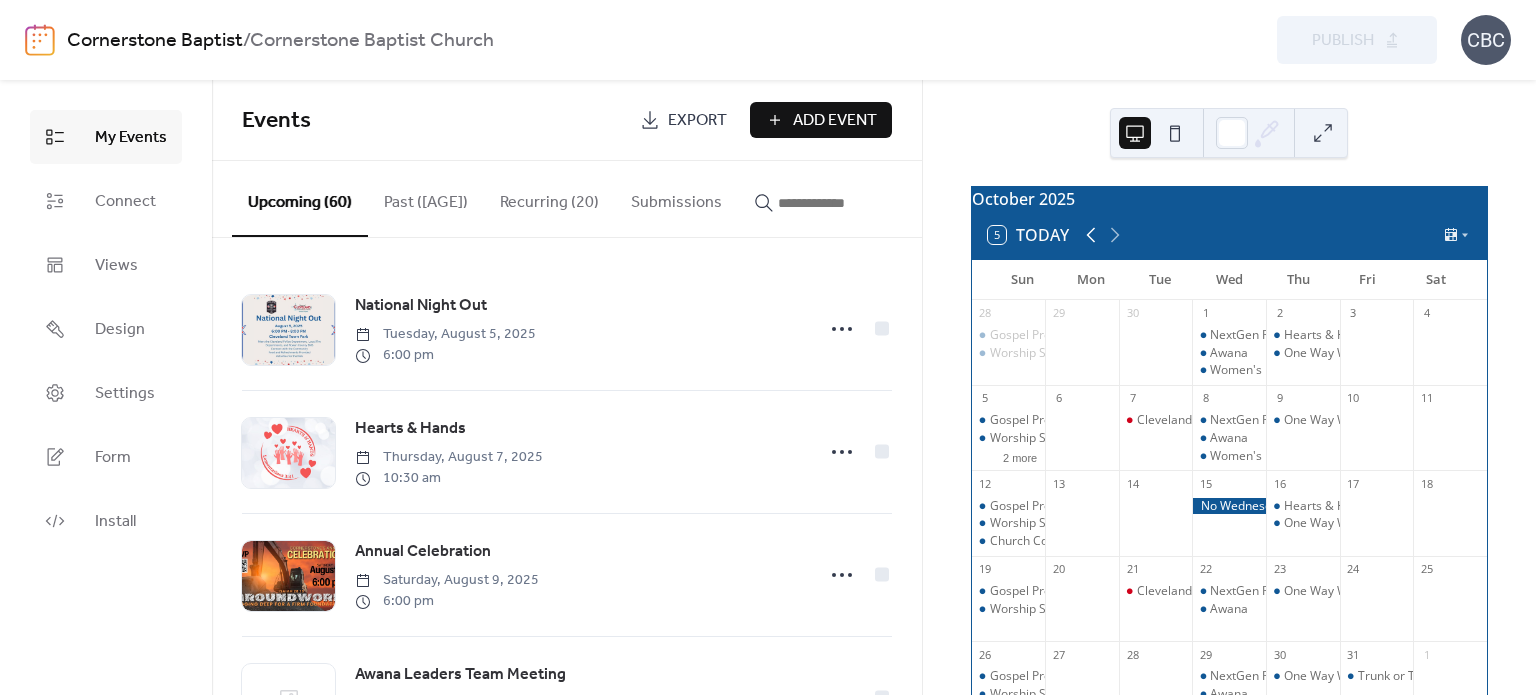 click 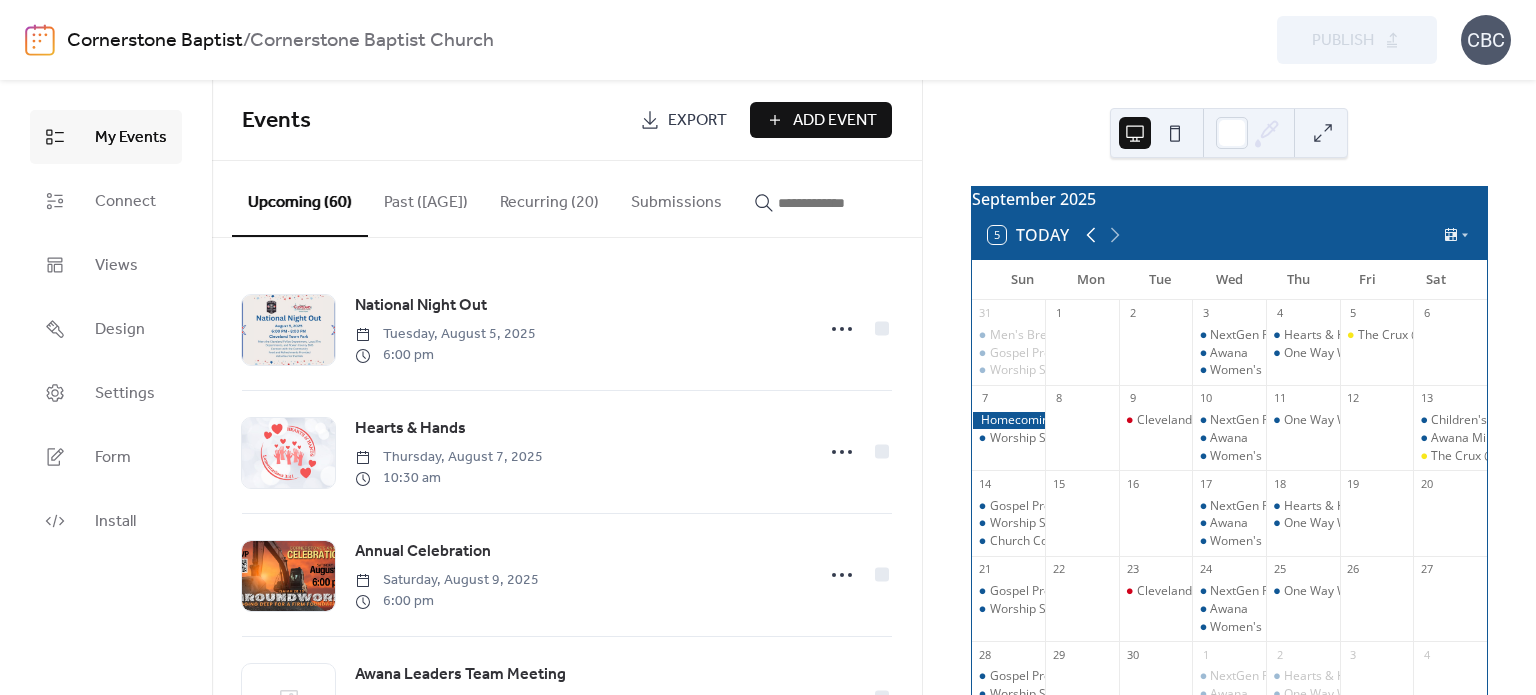 click 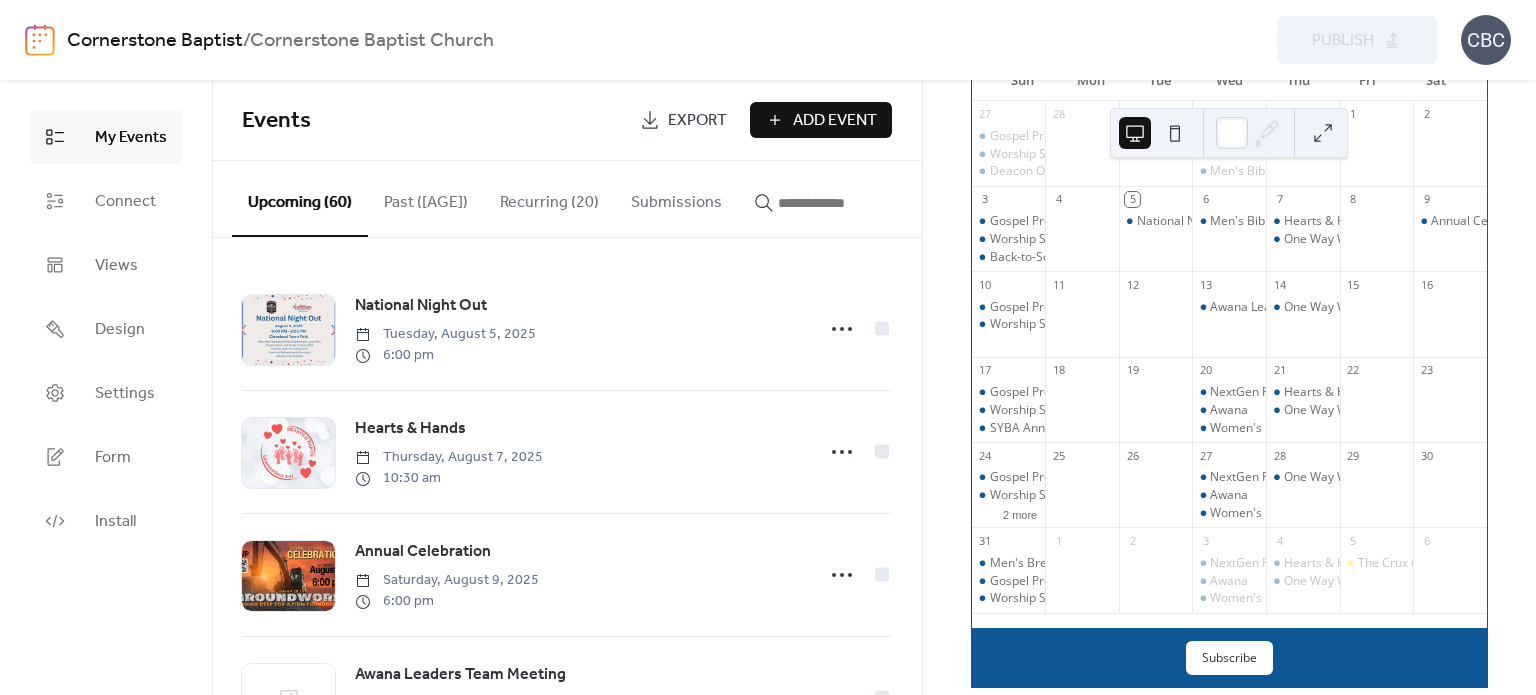 scroll, scrollTop: 200, scrollLeft: 0, axis: vertical 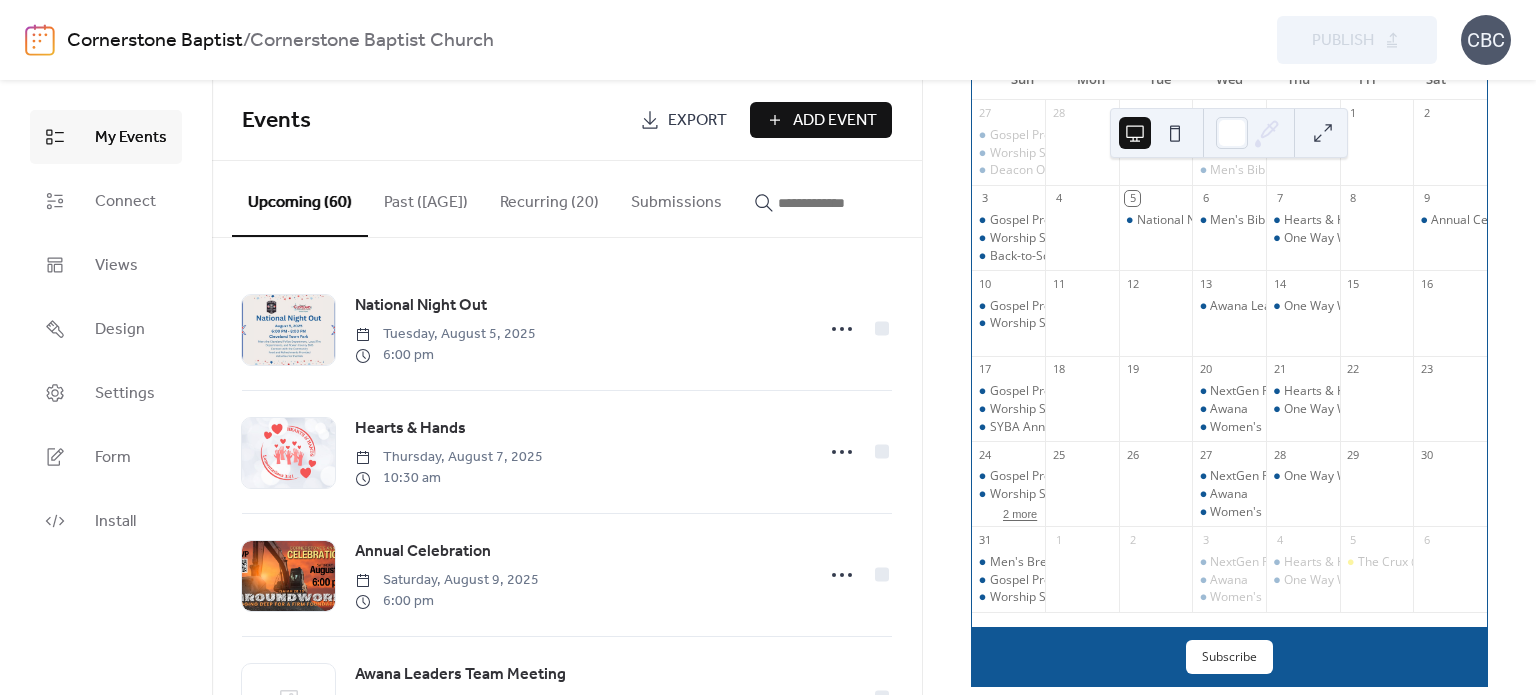 click on "2 more" at bounding box center [1020, 512] 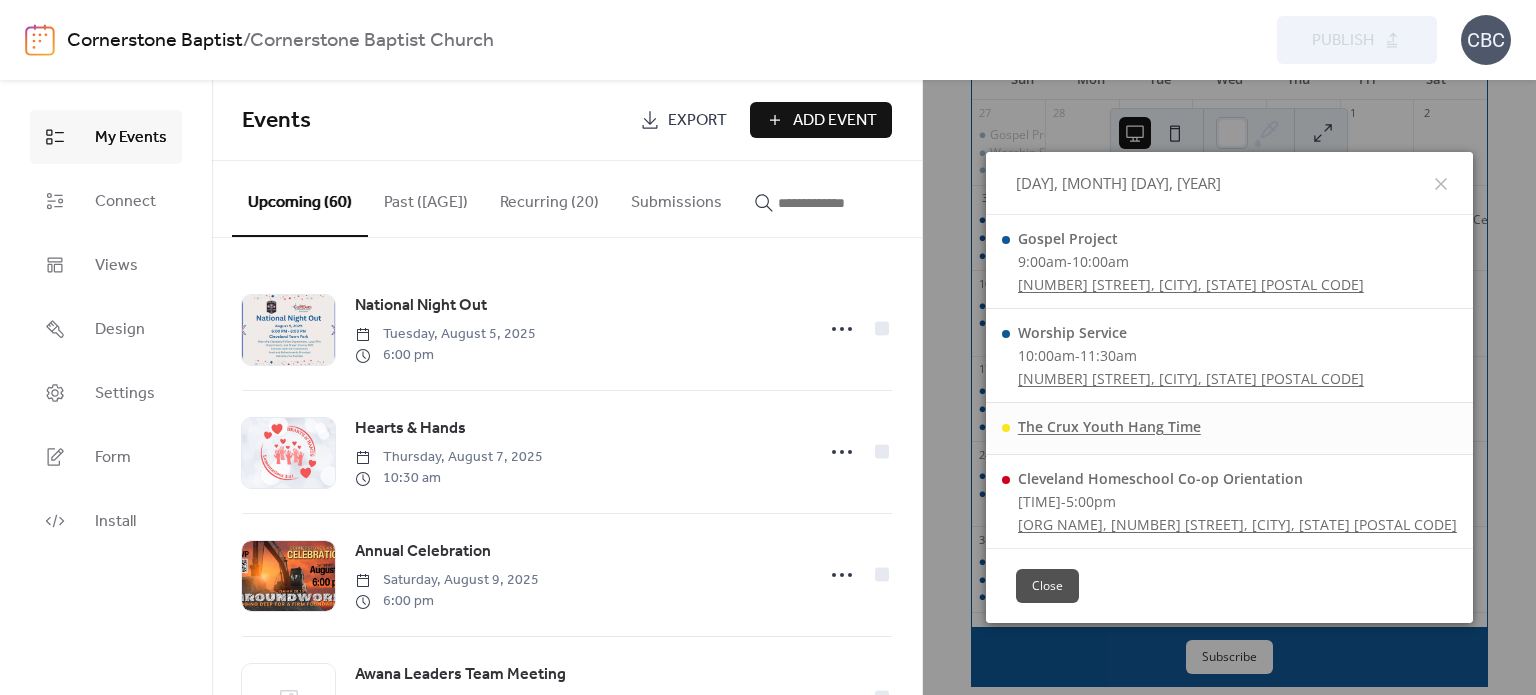 click on "The Crux Youth Hang Time" at bounding box center (1109, 426) 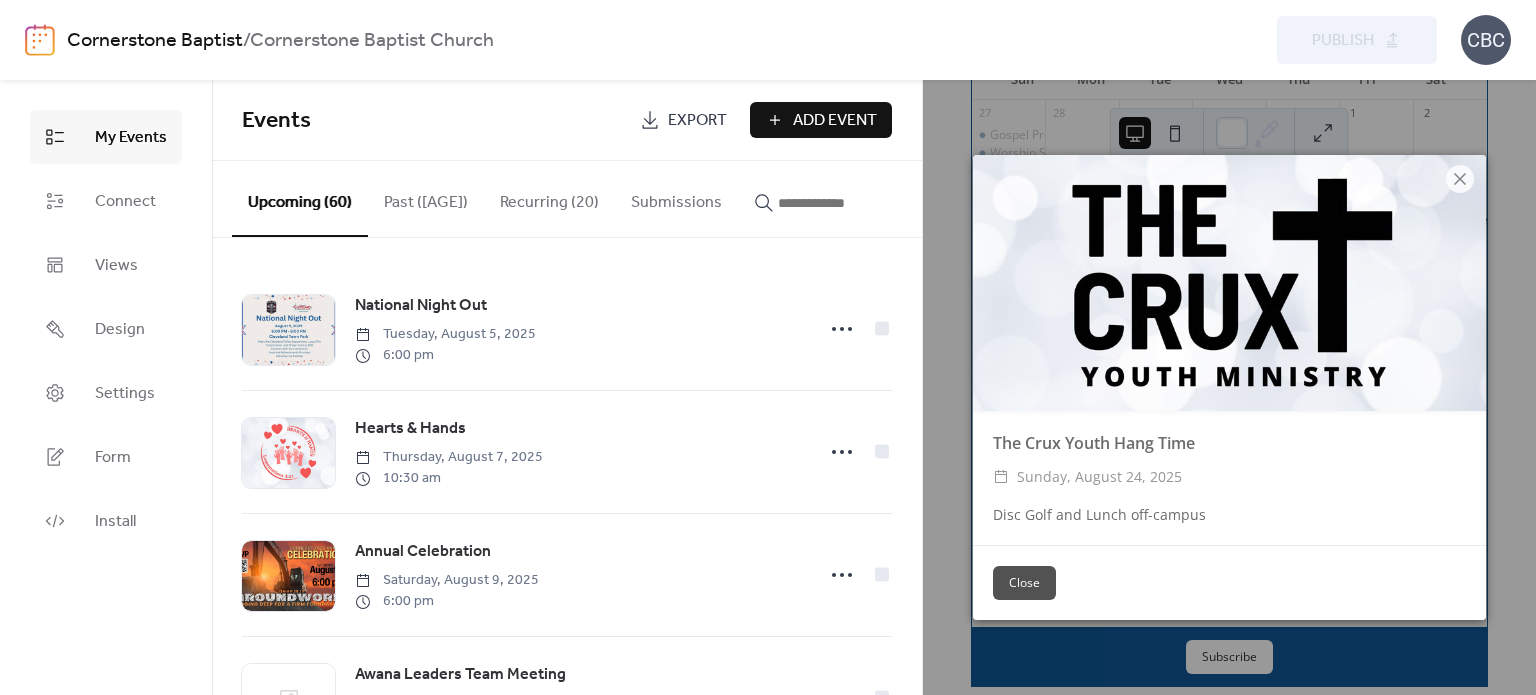 click on "Close" at bounding box center (1024, 583) 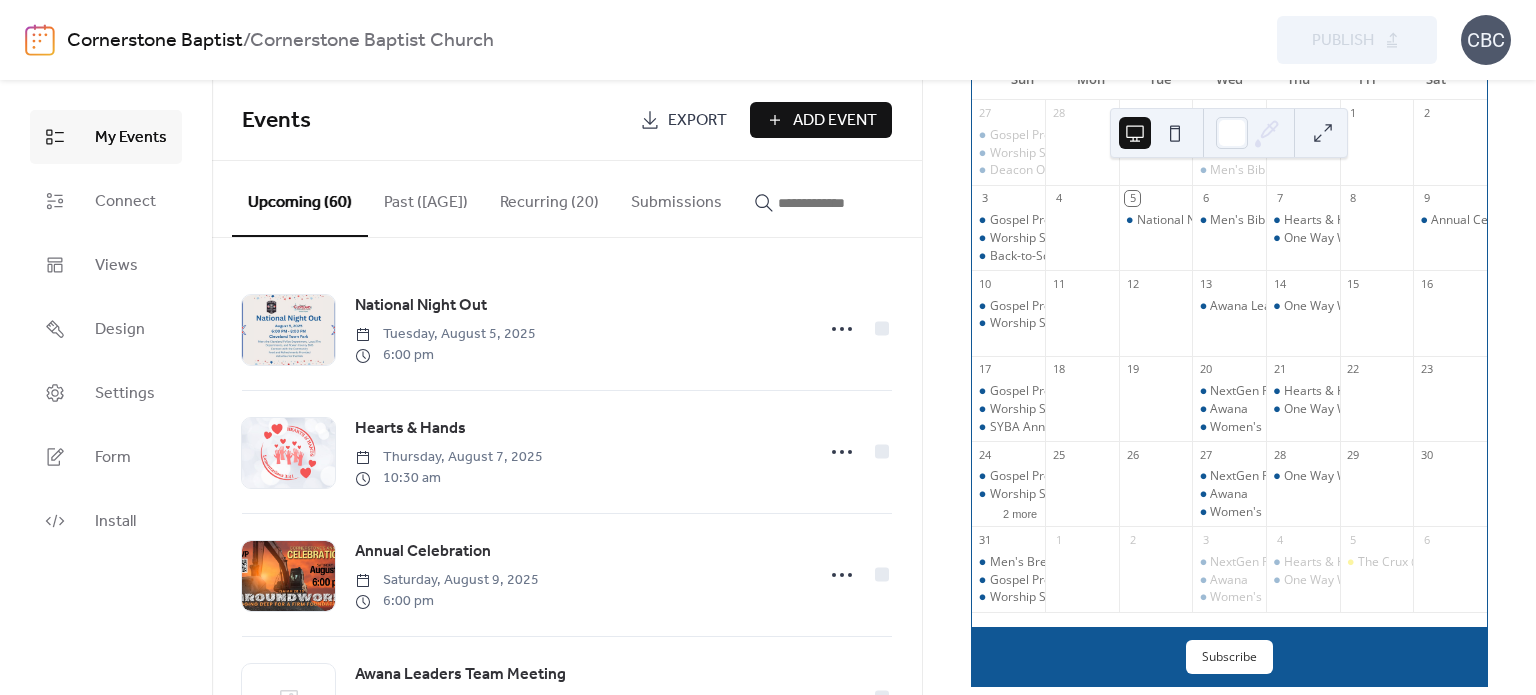 click on "Preview Publish" at bounding box center [1164, 40] 